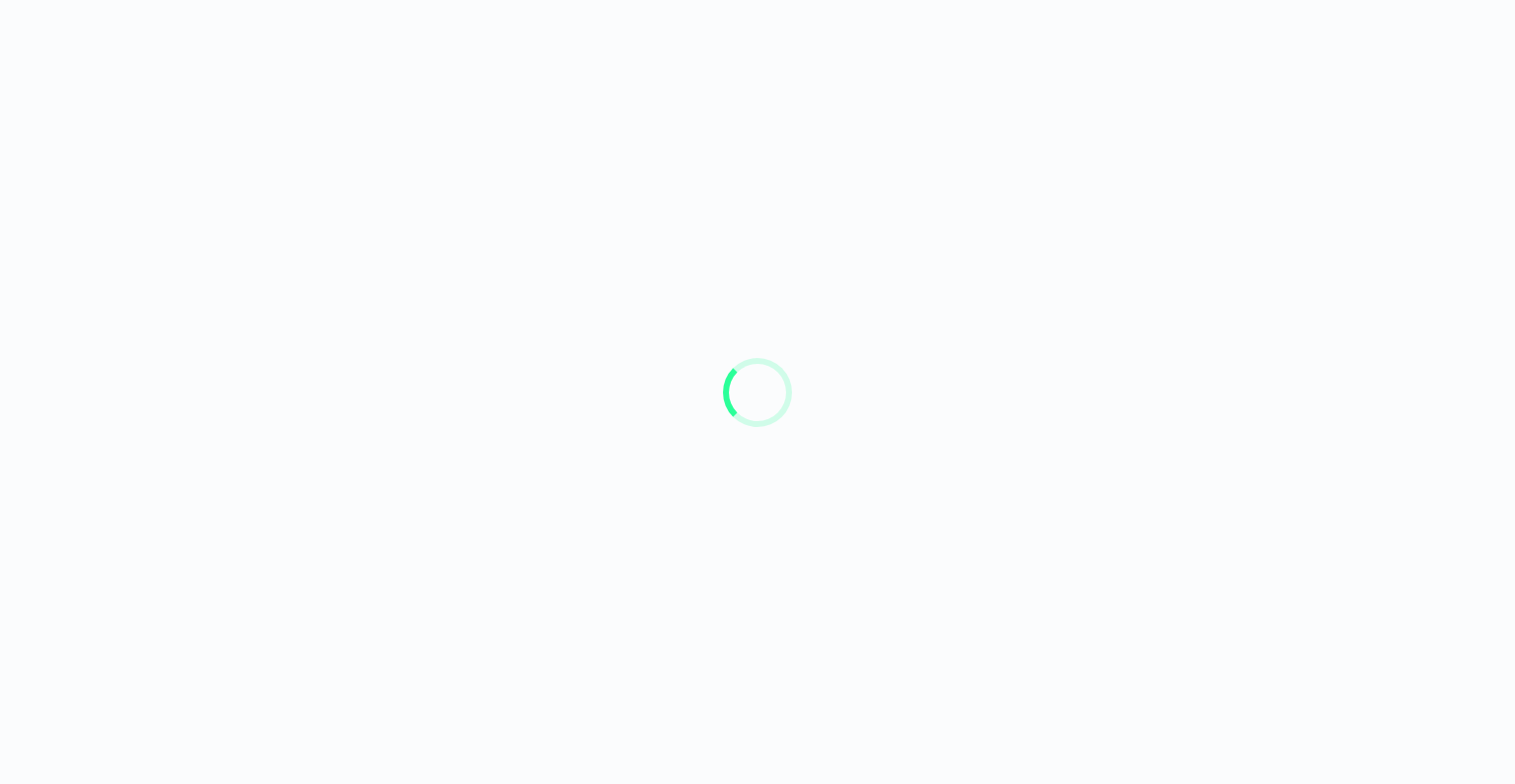 scroll, scrollTop: 0, scrollLeft: 0, axis: both 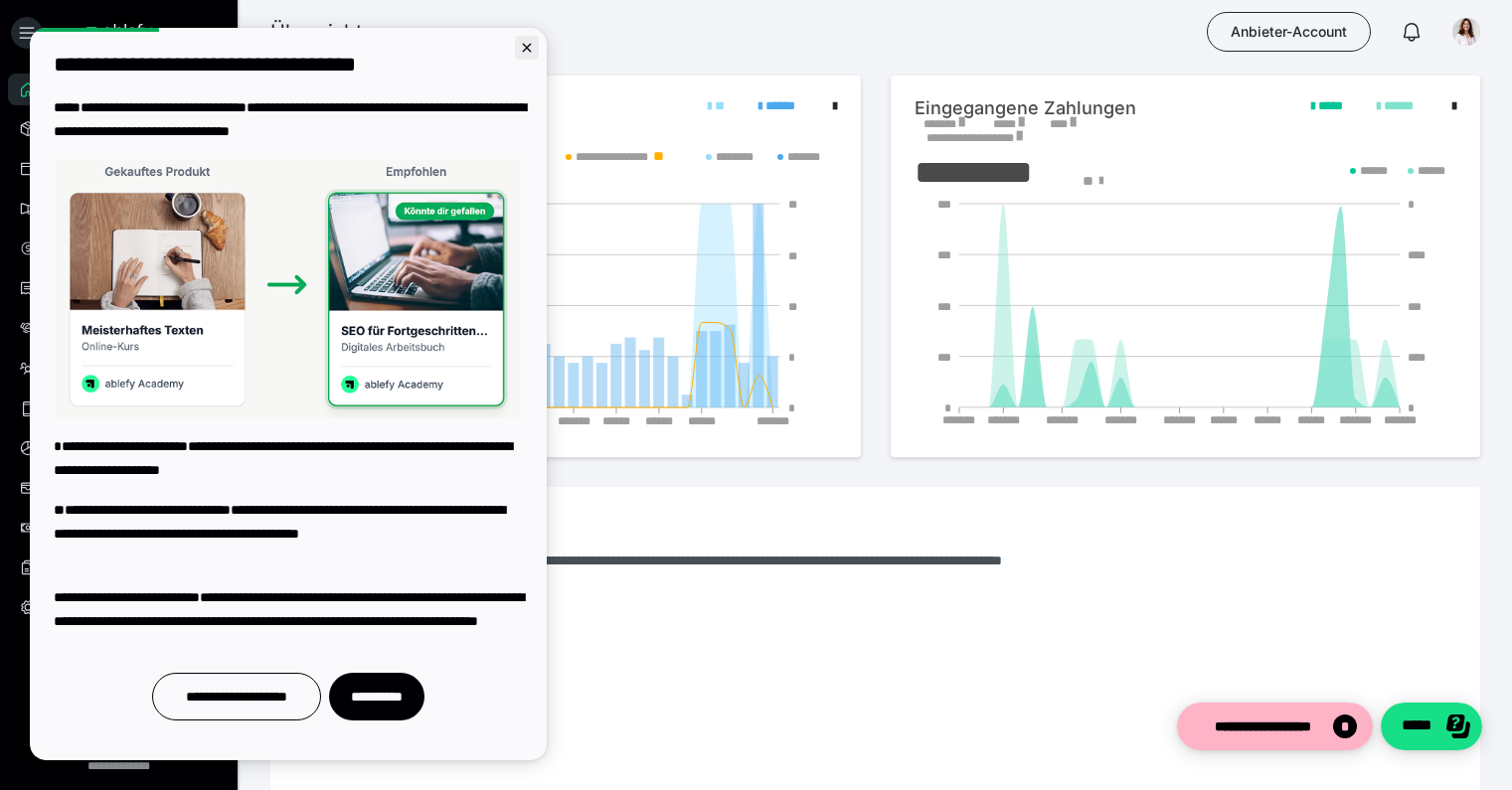 click 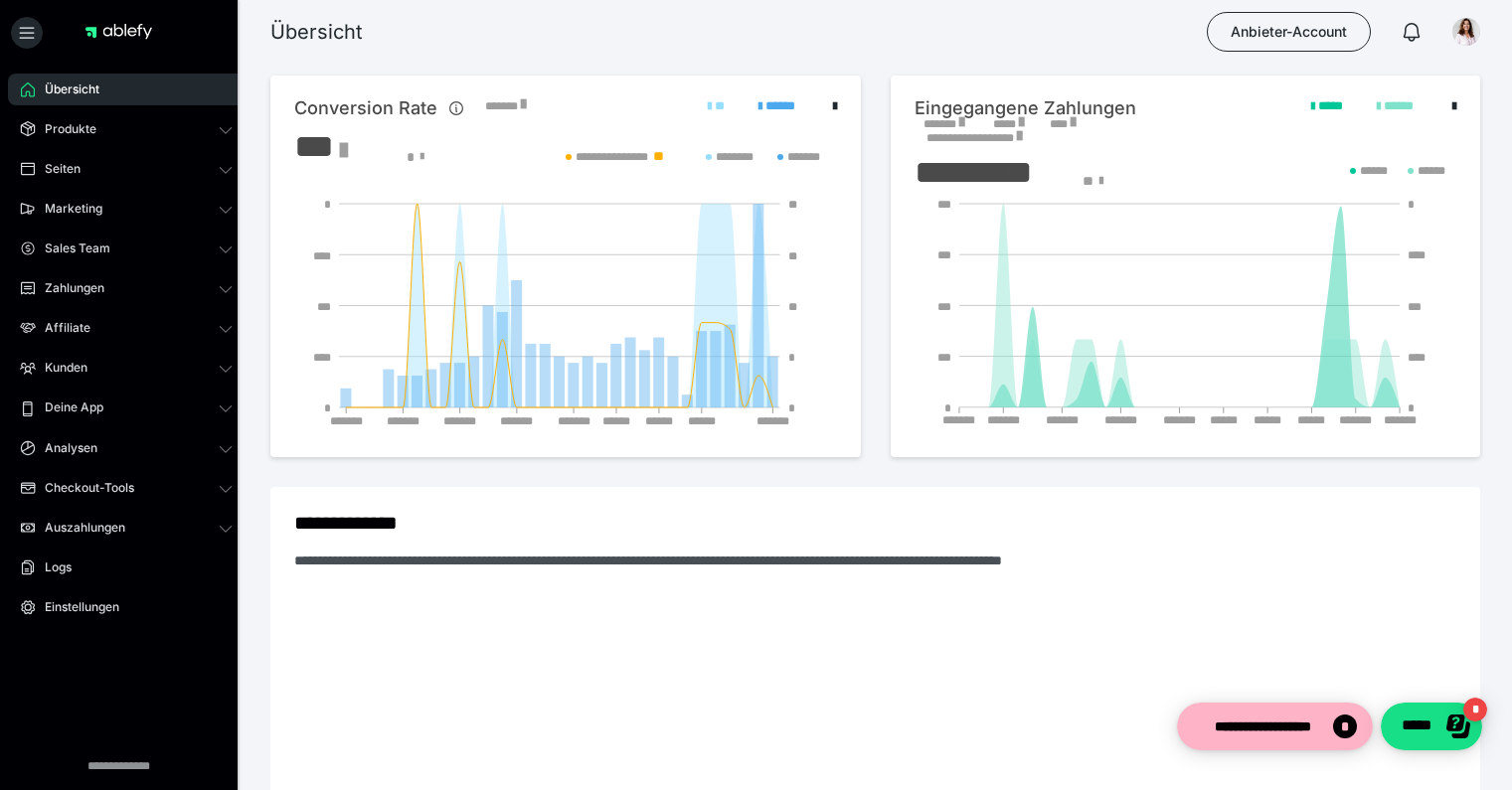 scroll, scrollTop: 0, scrollLeft: 0, axis: both 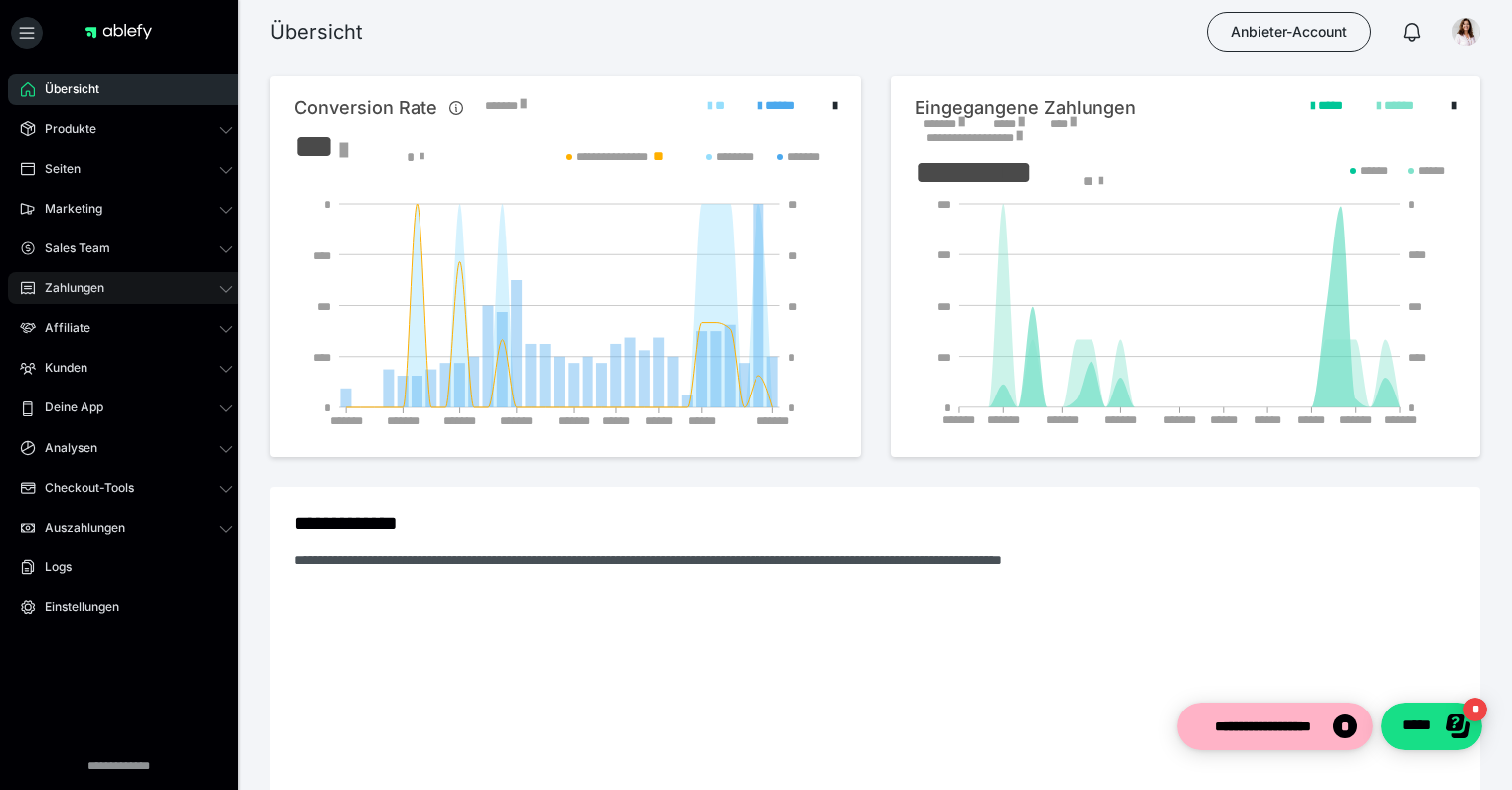click on "Zahlungen" at bounding box center (68, 288) 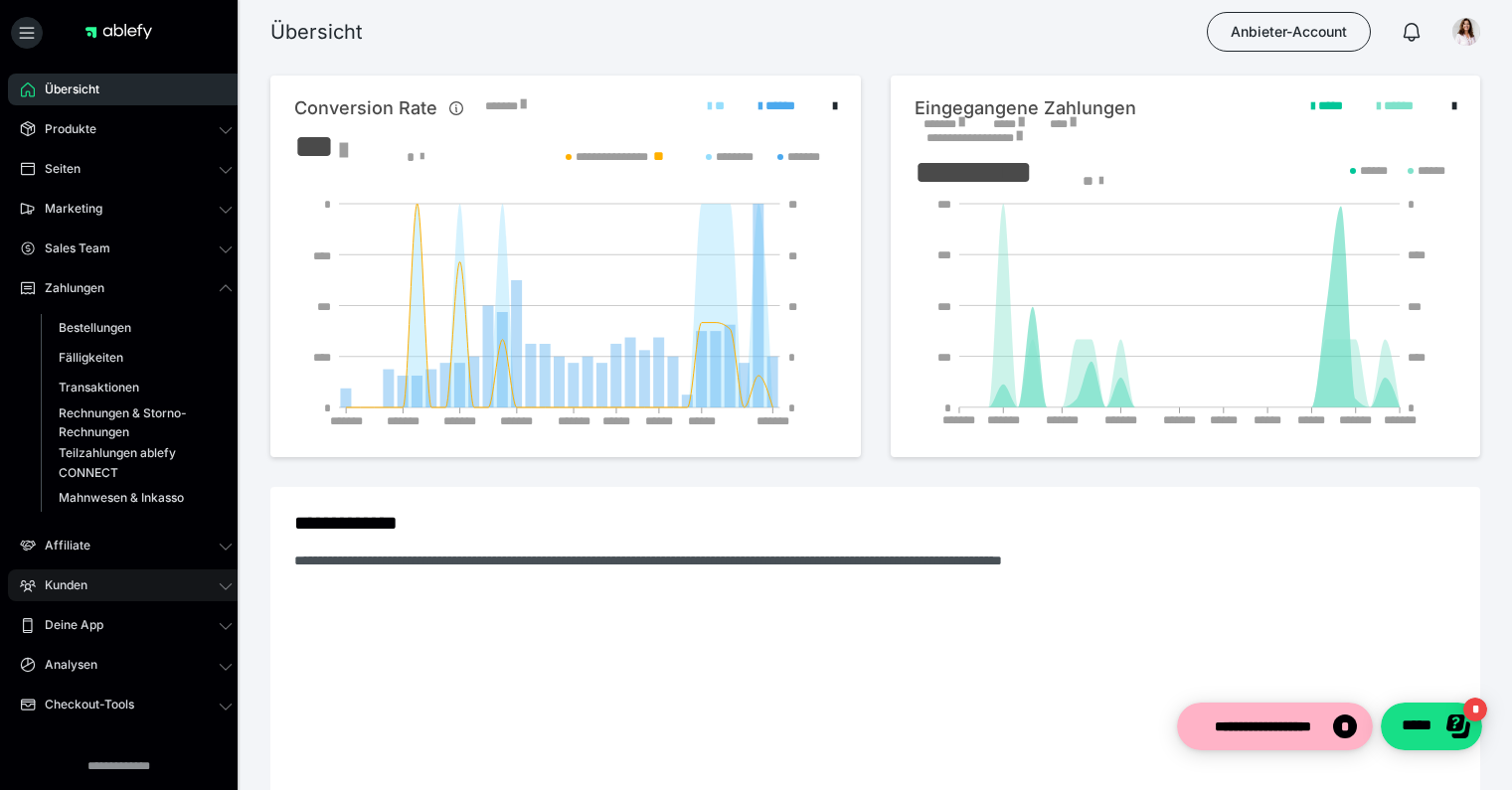 click on "Kunden" at bounding box center (59, 585) 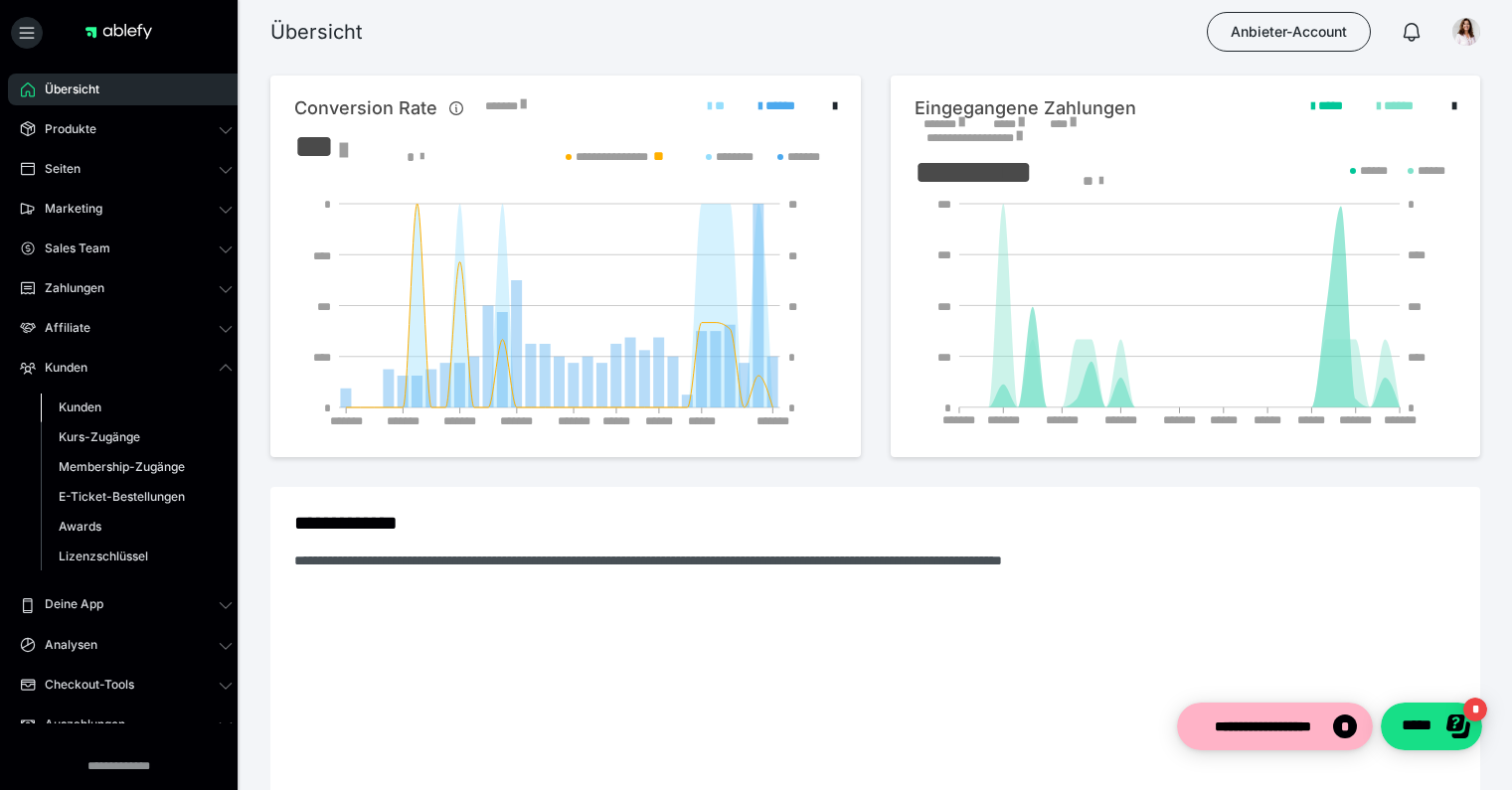 click on "Kunden" at bounding box center [80, 406] 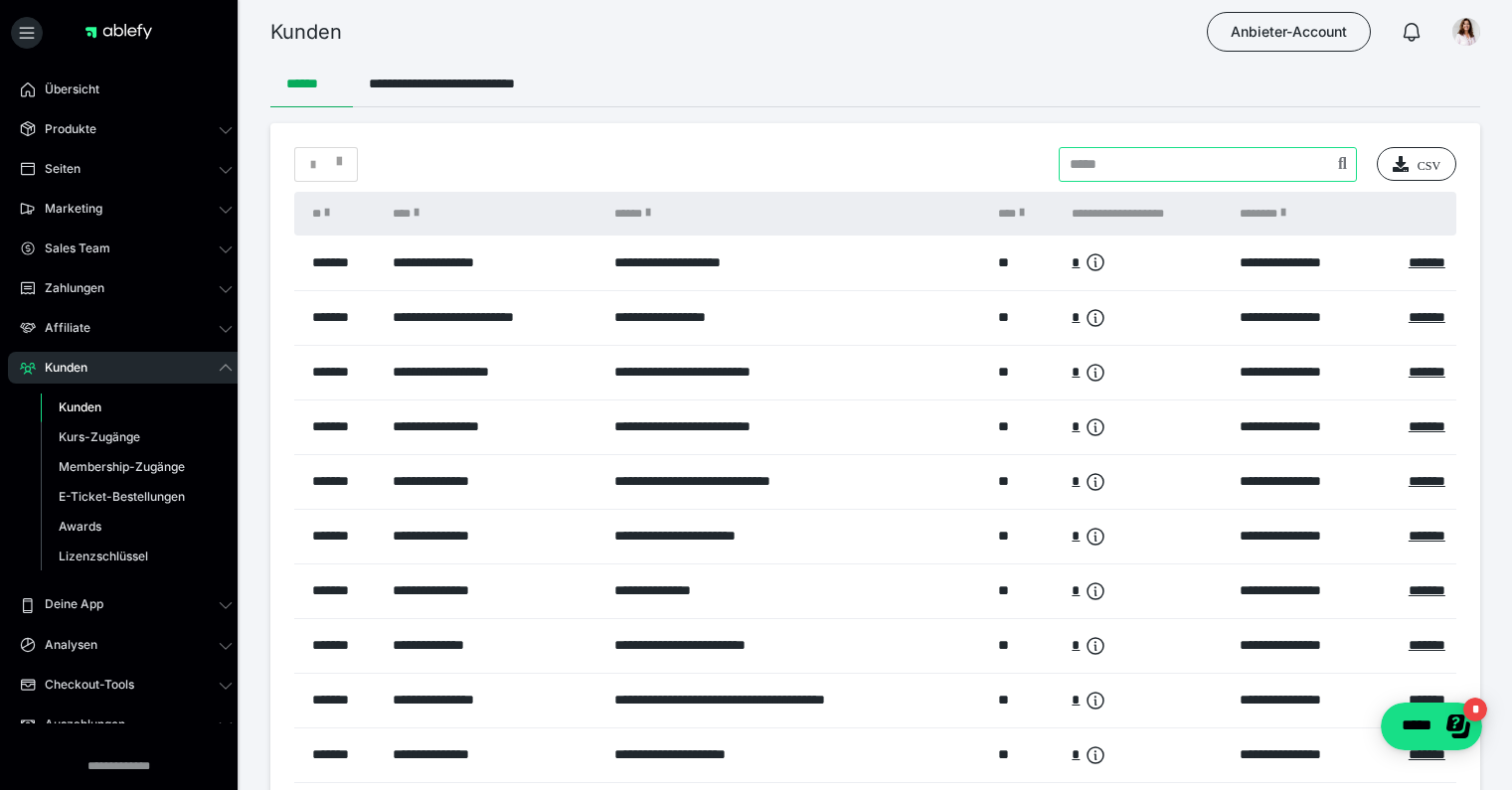 click at bounding box center [1208, 164] 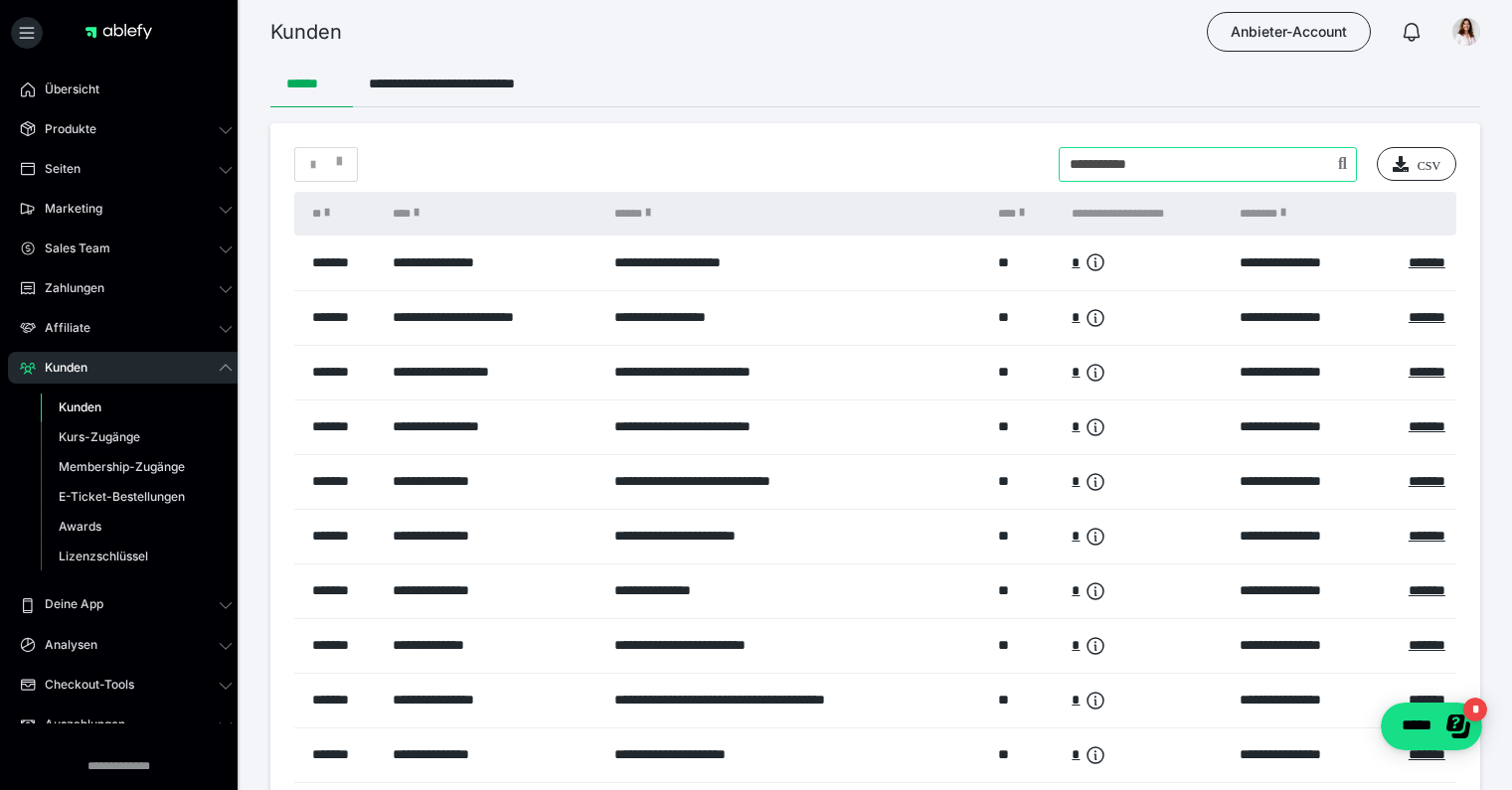 type on "**********" 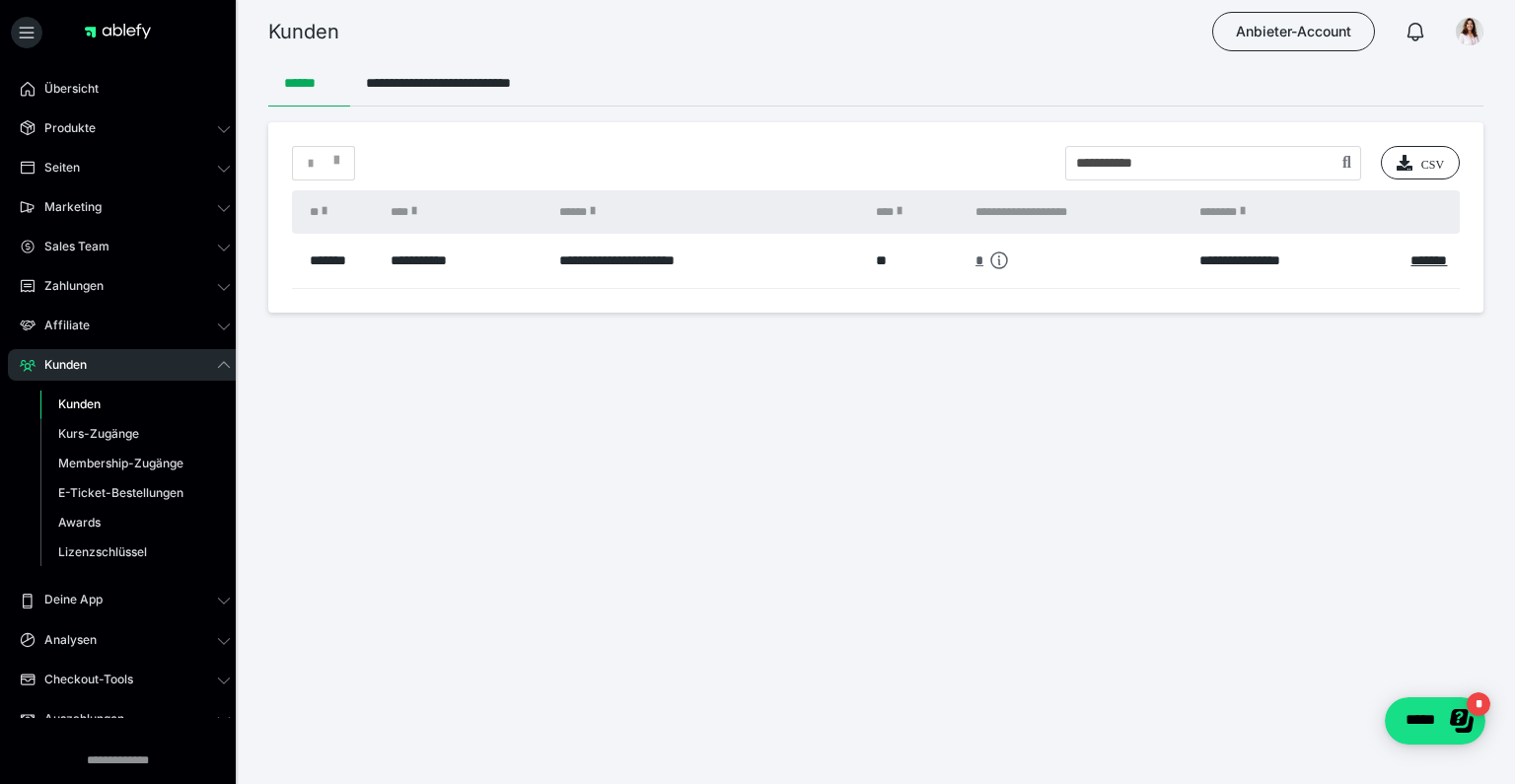 click on "*" at bounding box center [979, 260] 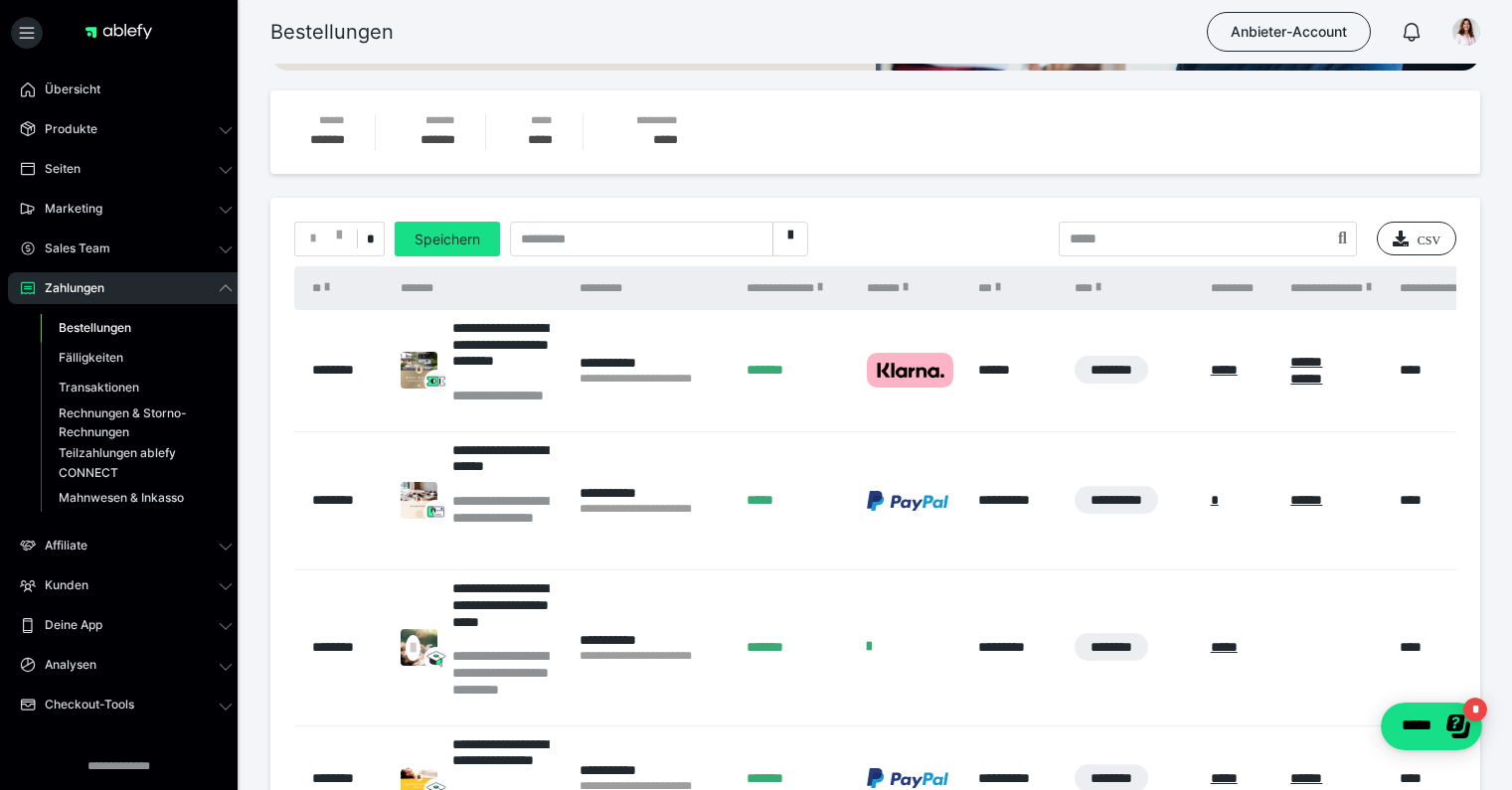 scroll, scrollTop: 262, scrollLeft: 0, axis: vertical 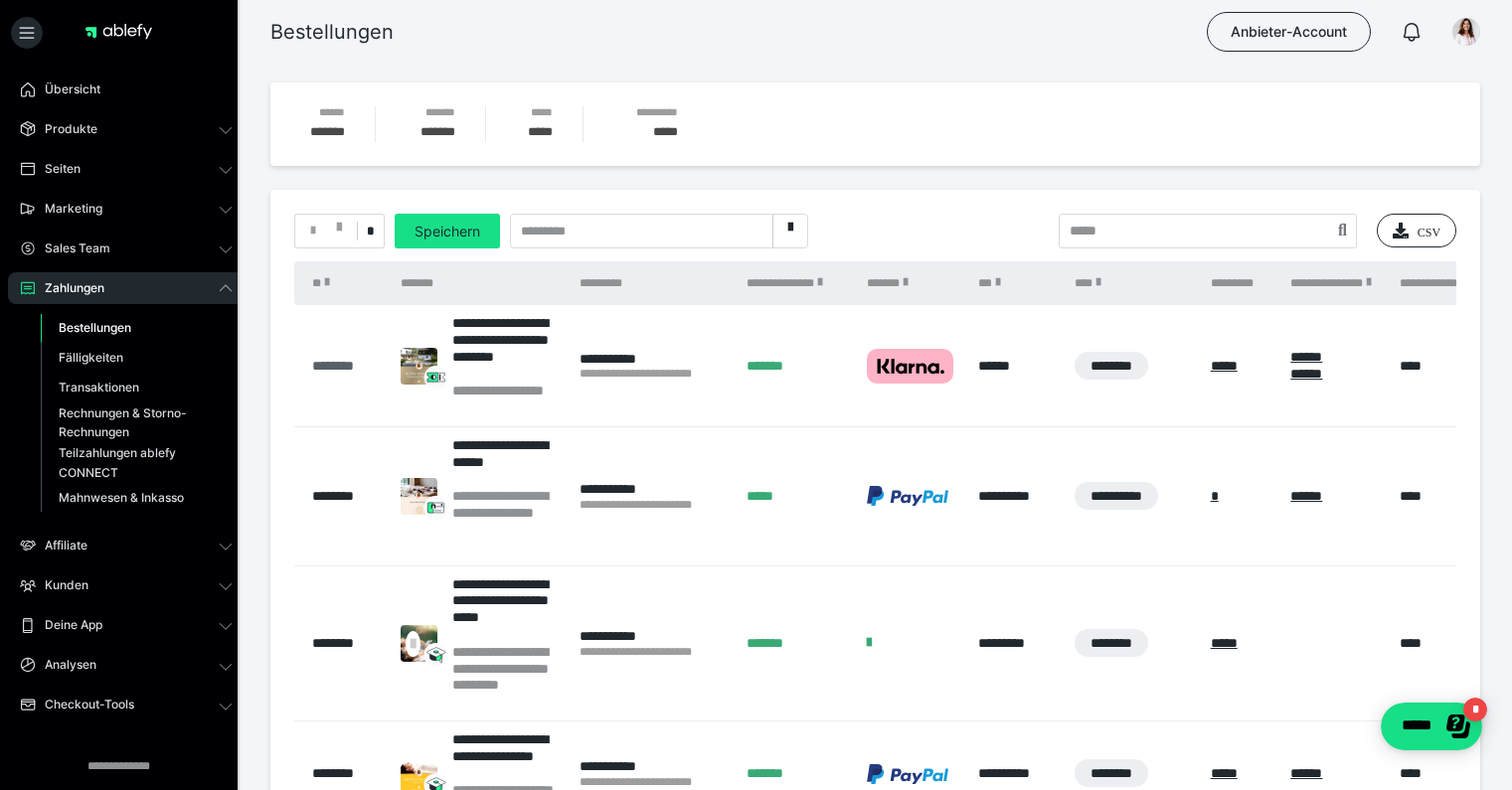 click on "********" at bounding box center (346, 366) 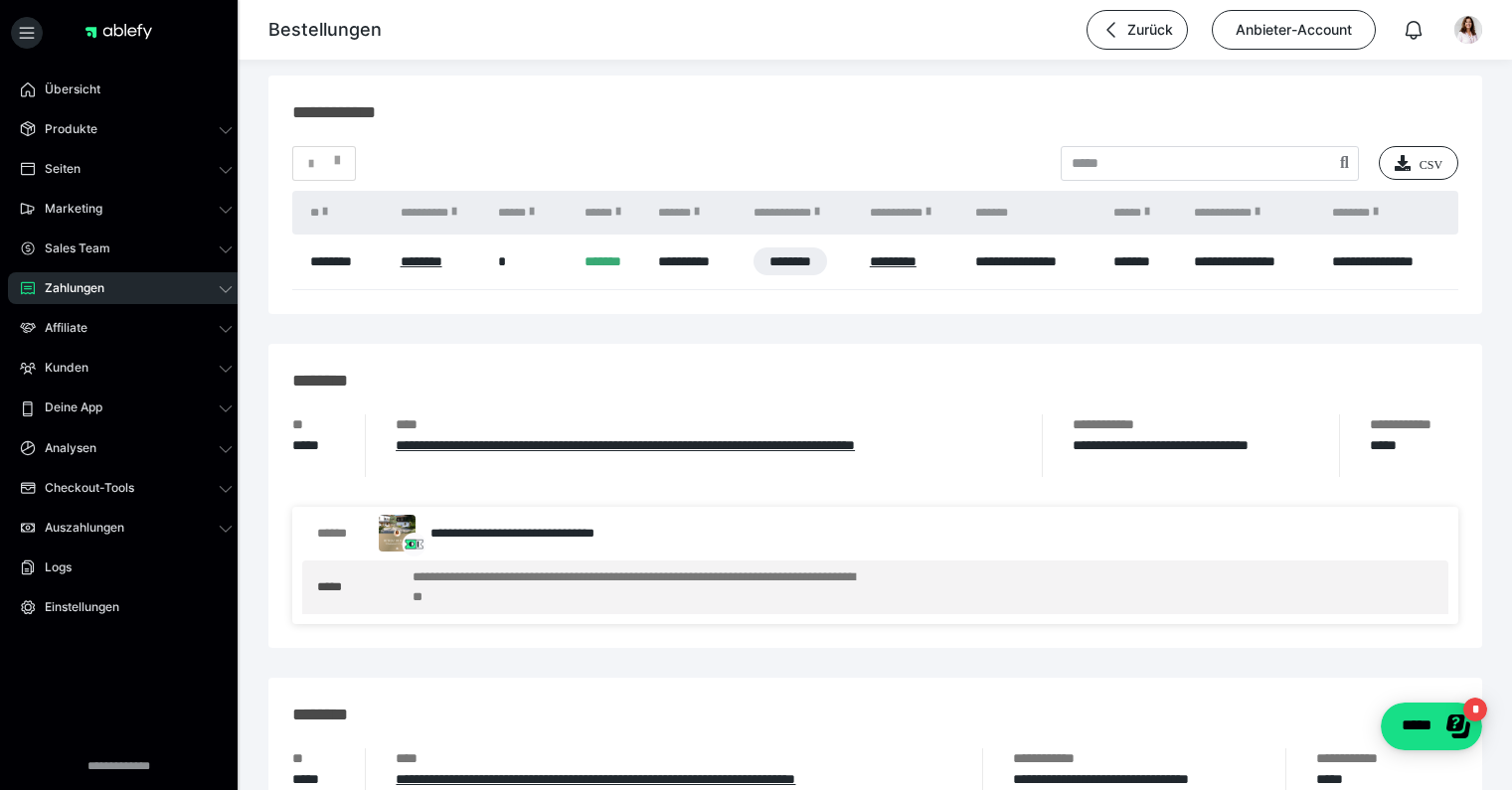 scroll, scrollTop: 1240, scrollLeft: 0, axis: vertical 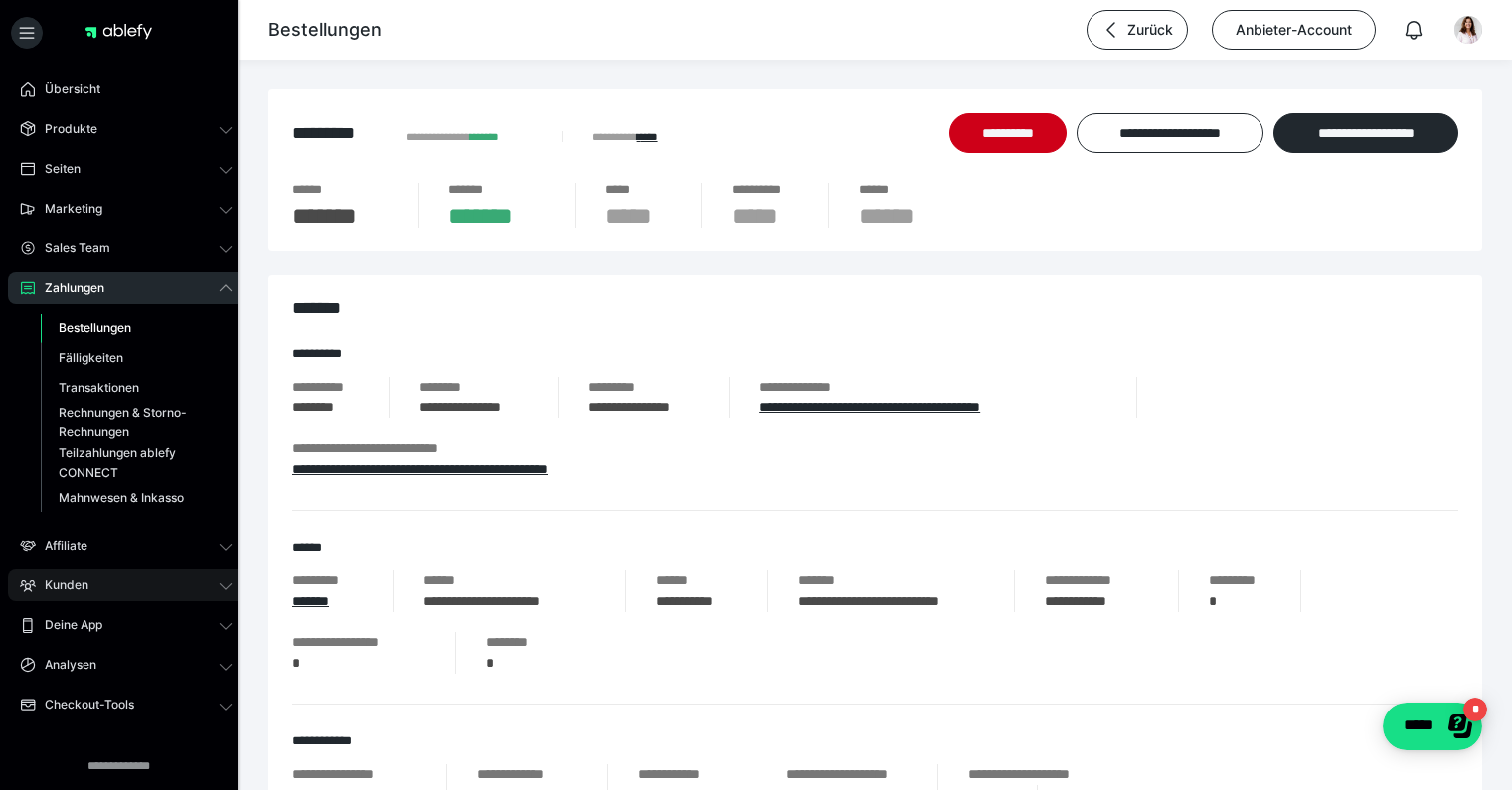 click on "Kunden" at bounding box center (60, 585) 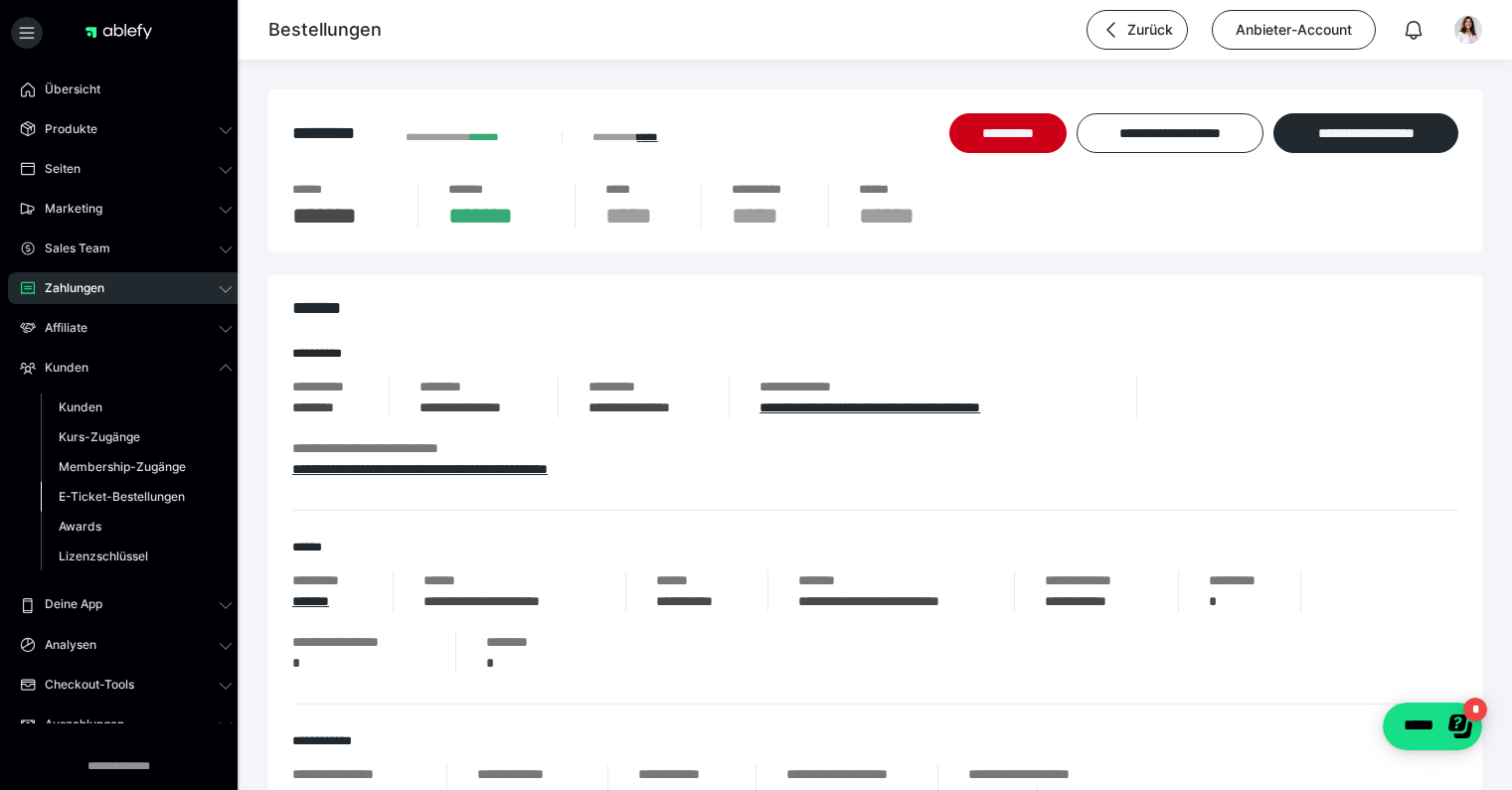 click on "E-Ticket-Bestellungen" at bounding box center [121, 496] 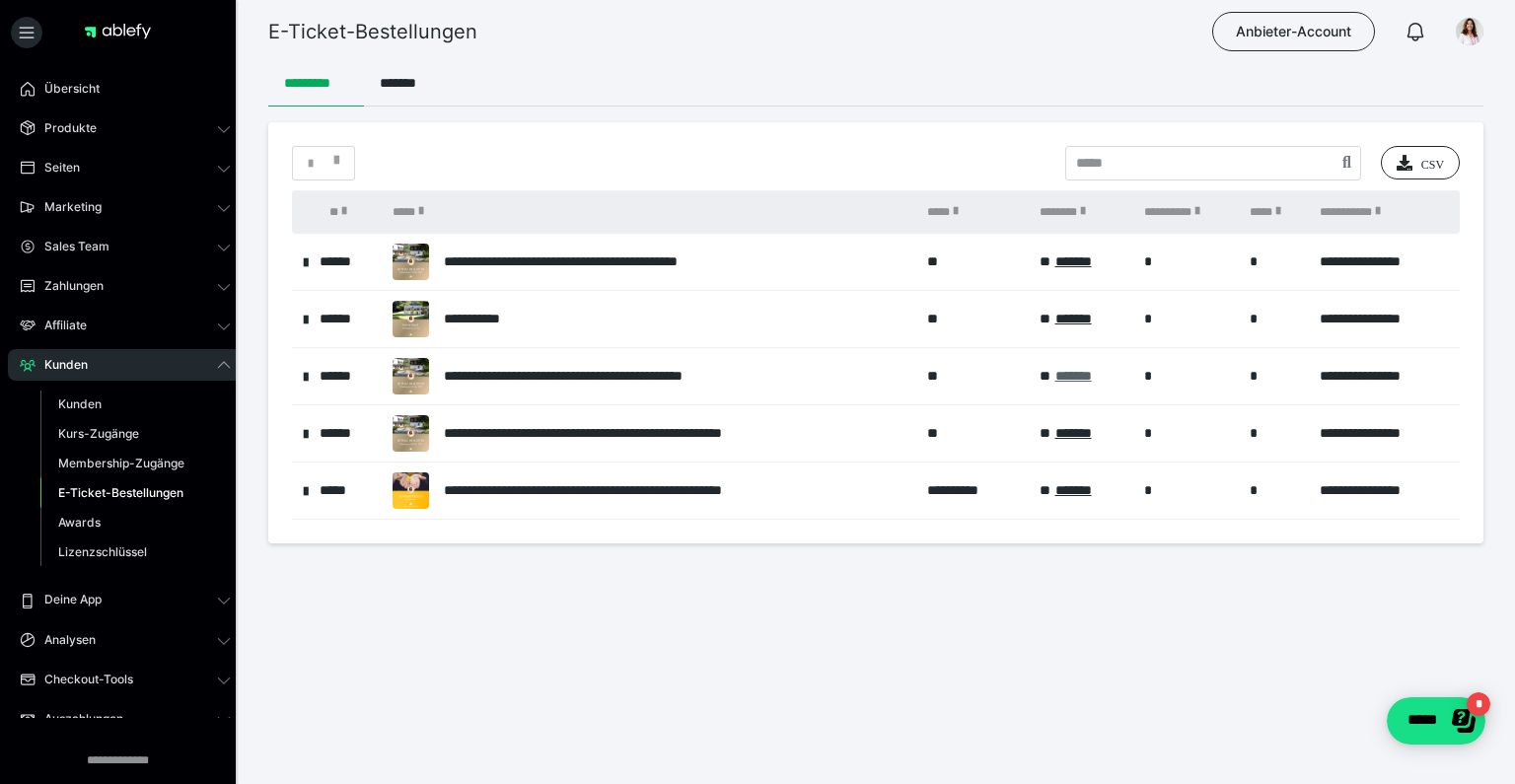click on "*******" at bounding box center (1073, 376) 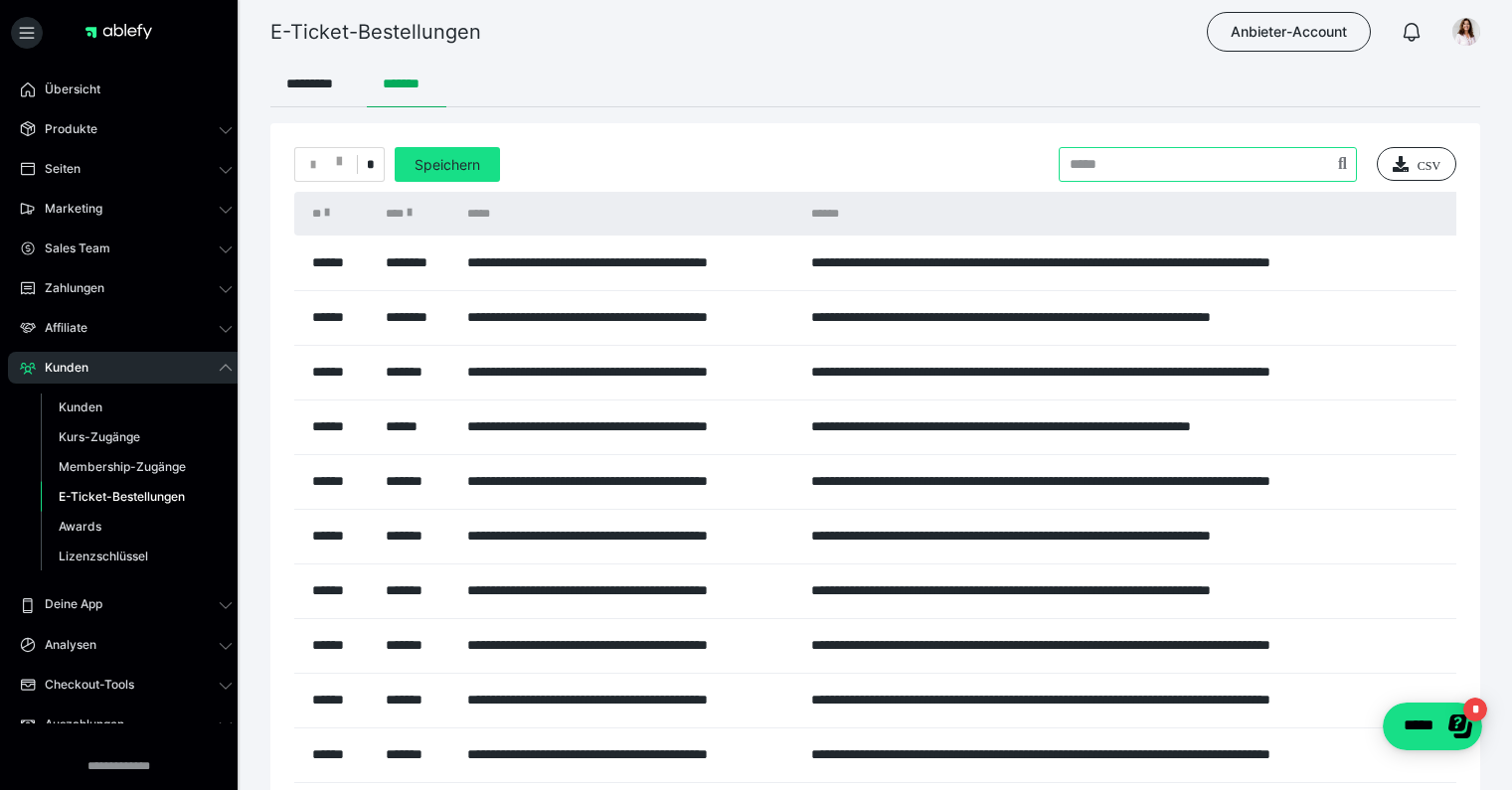 click at bounding box center [1208, 164] 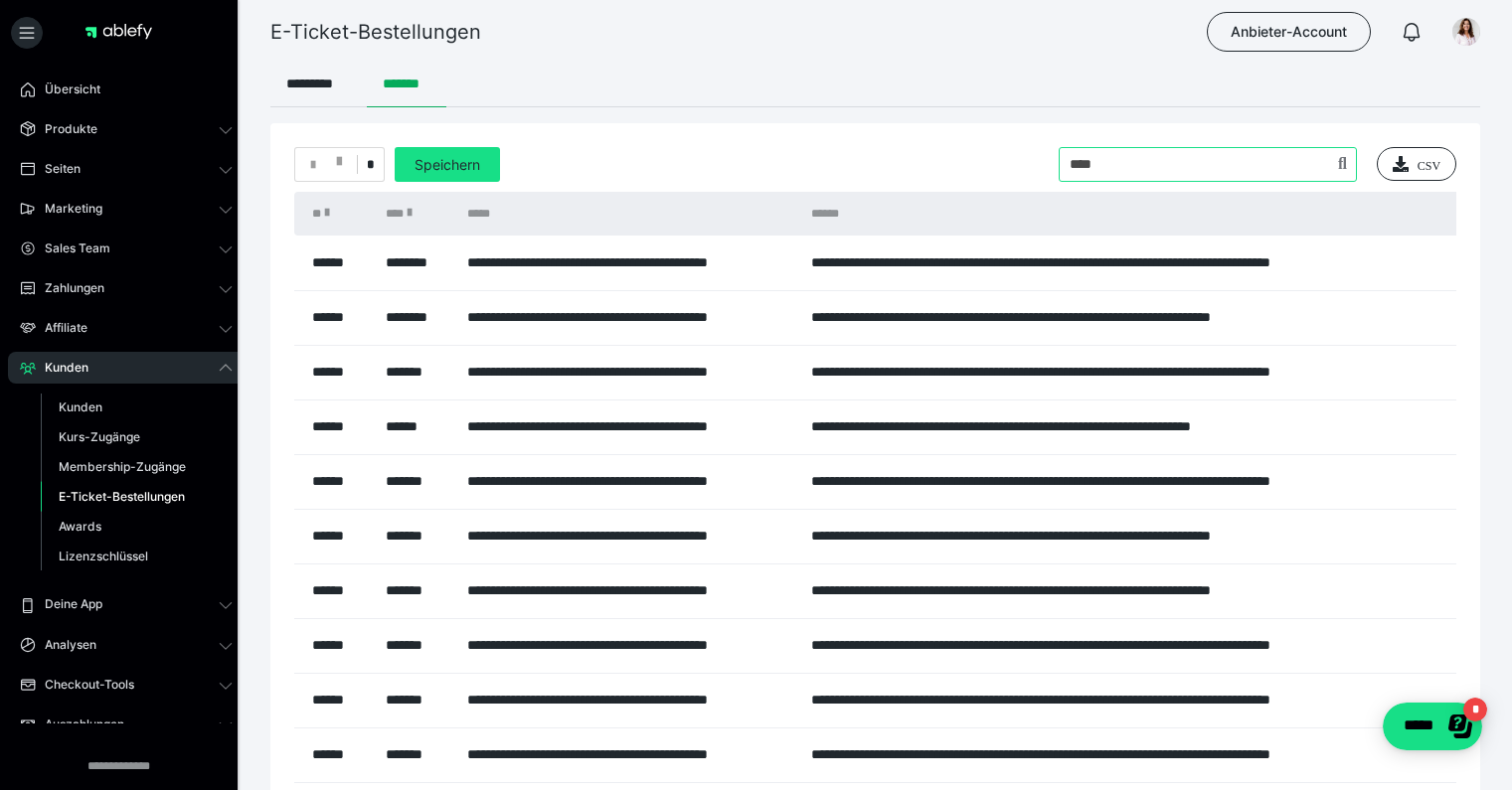 type on "****" 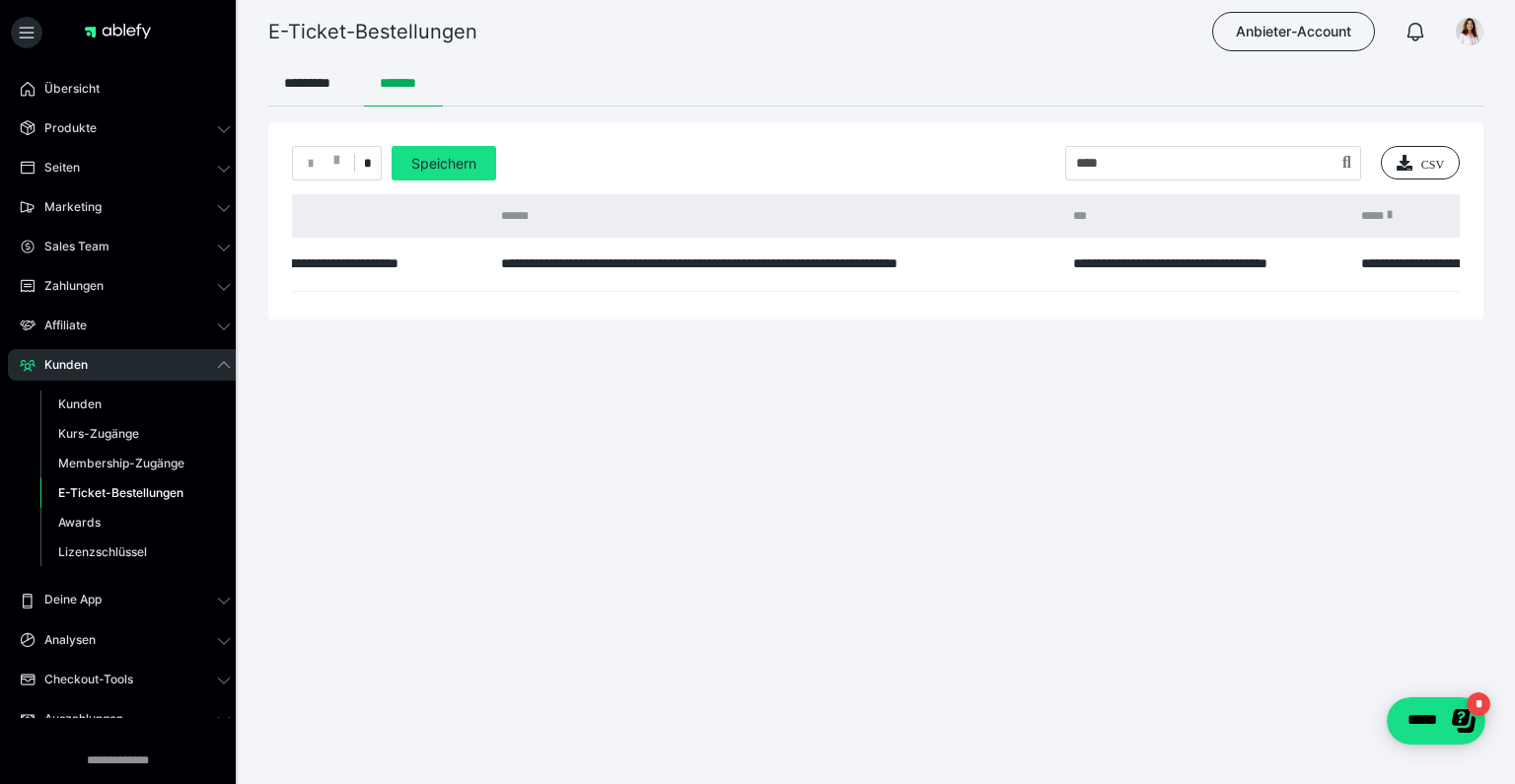 scroll, scrollTop: 0, scrollLeft: 0, axis: both 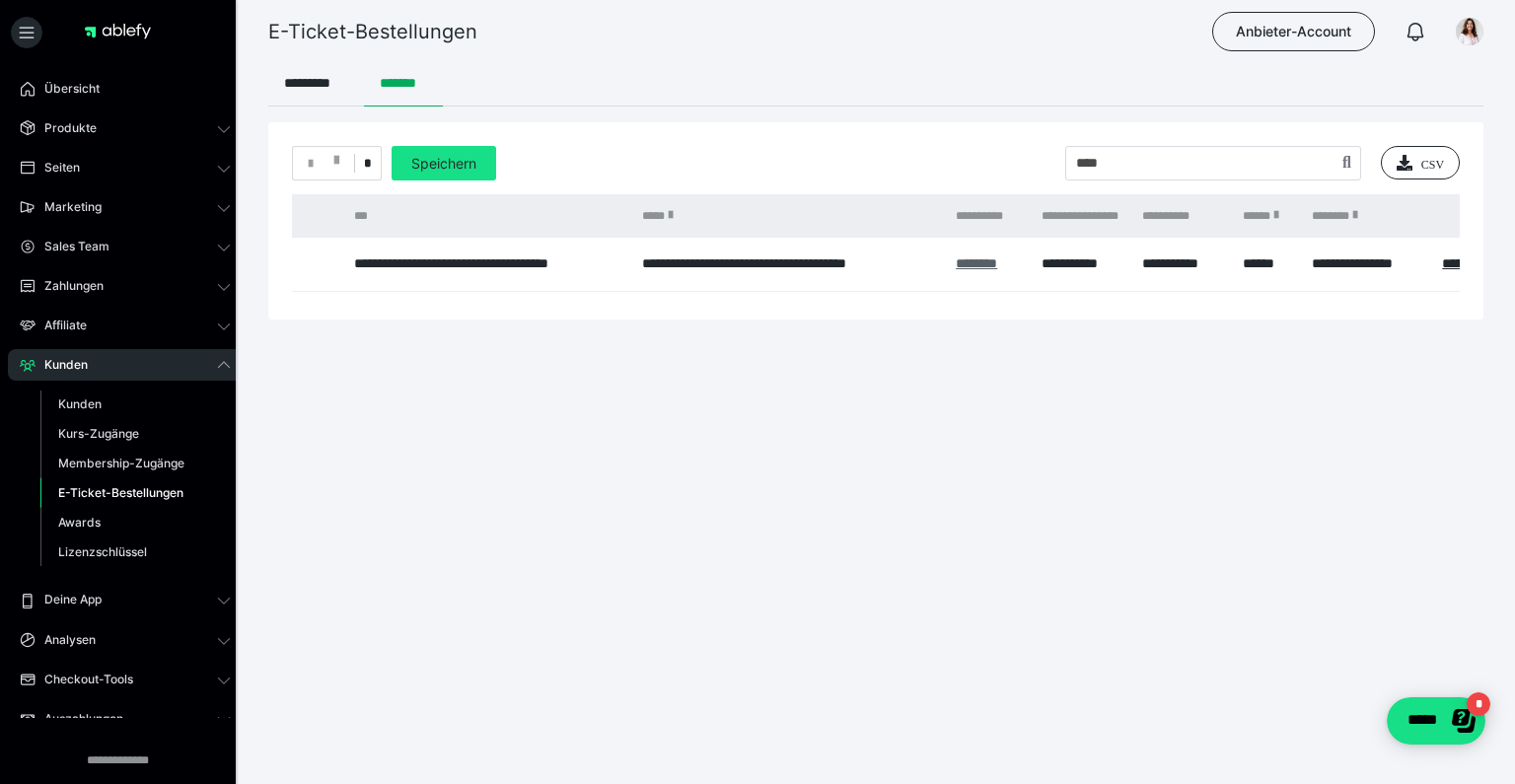 click on "********" at bounding box center [976, 263] 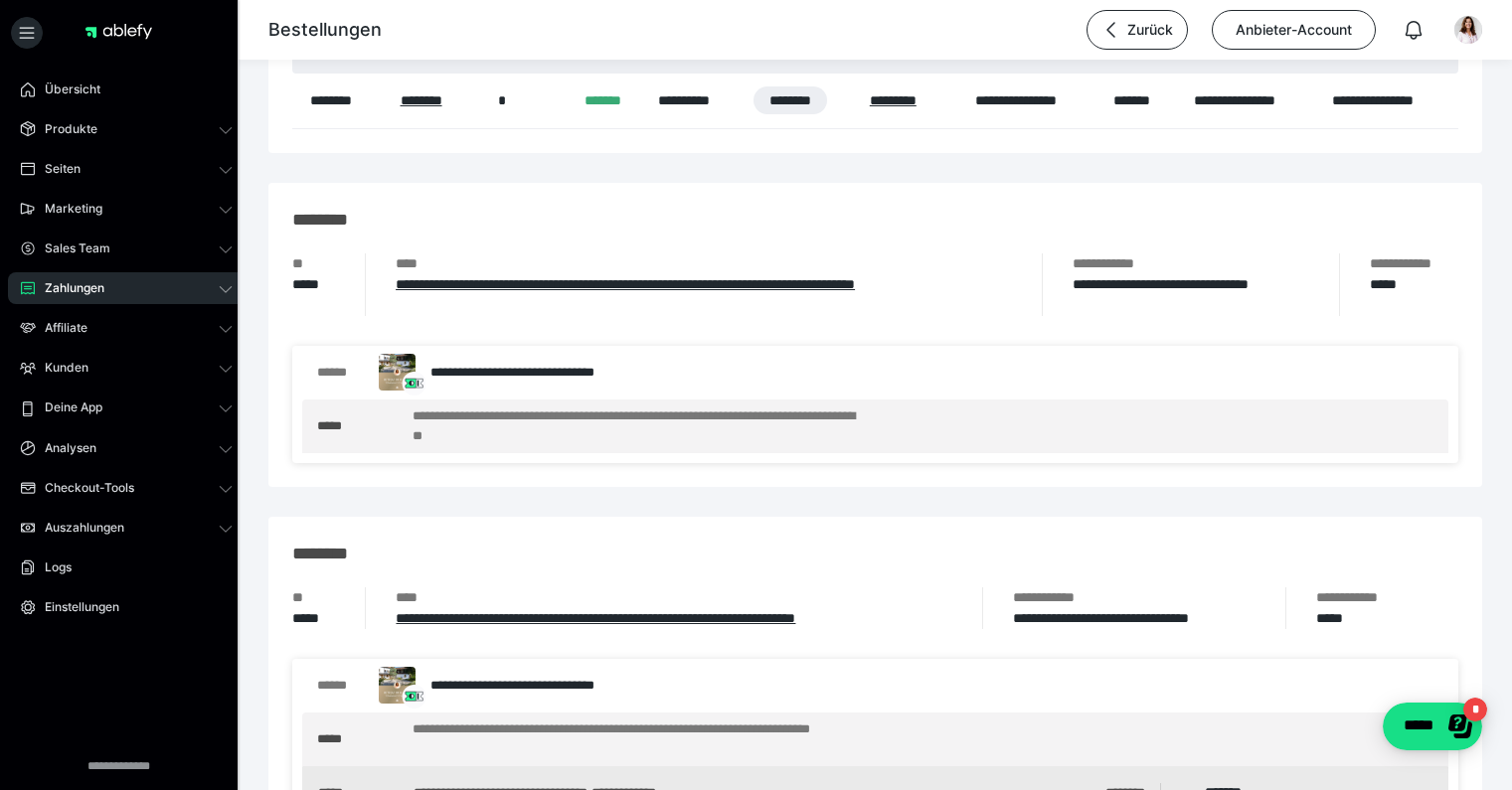 scroll, scrollTop: 1394, scrollLeft: 0, axis: vertical 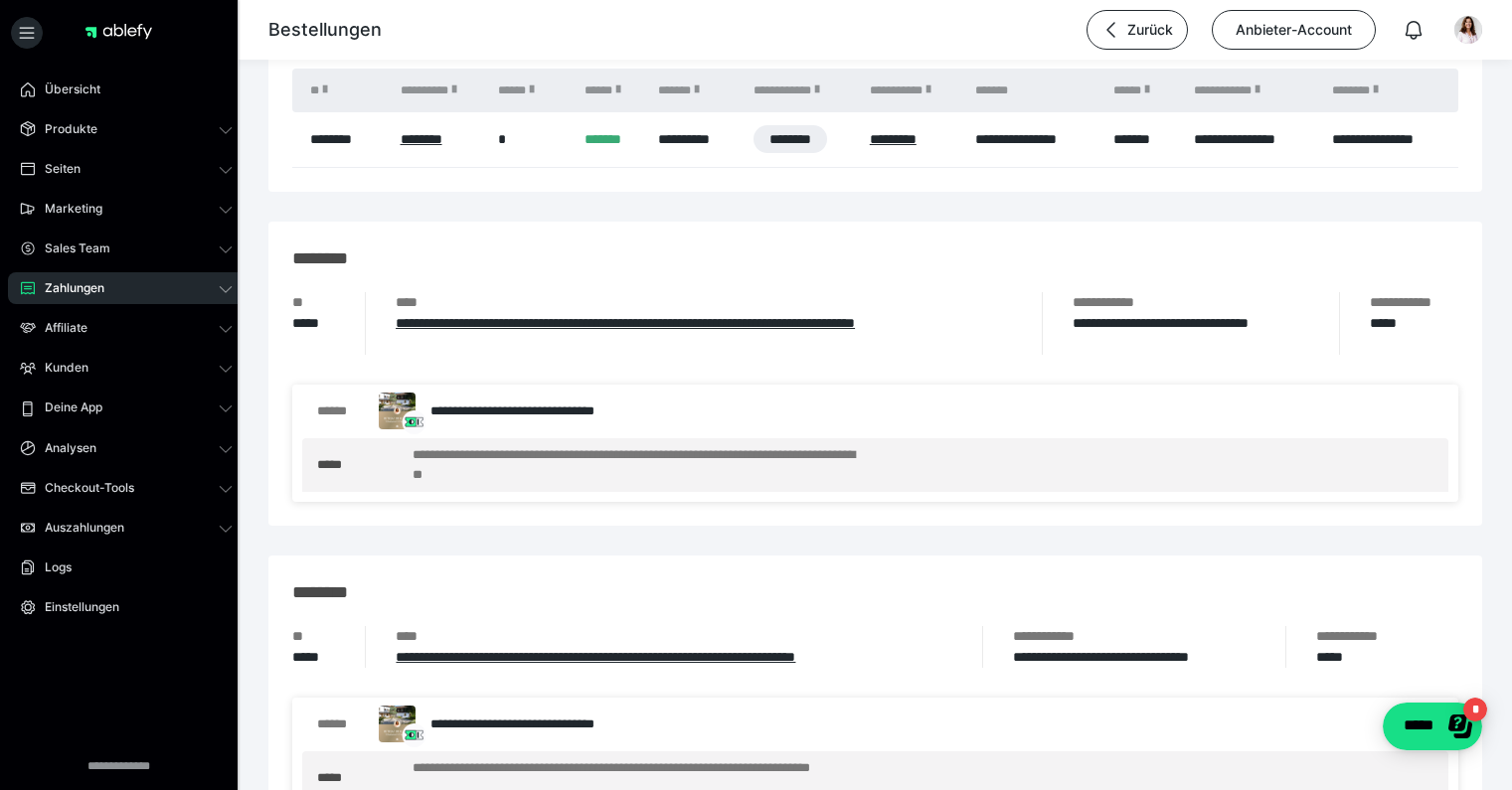 click on "*****" at bounding box center [313, 323] 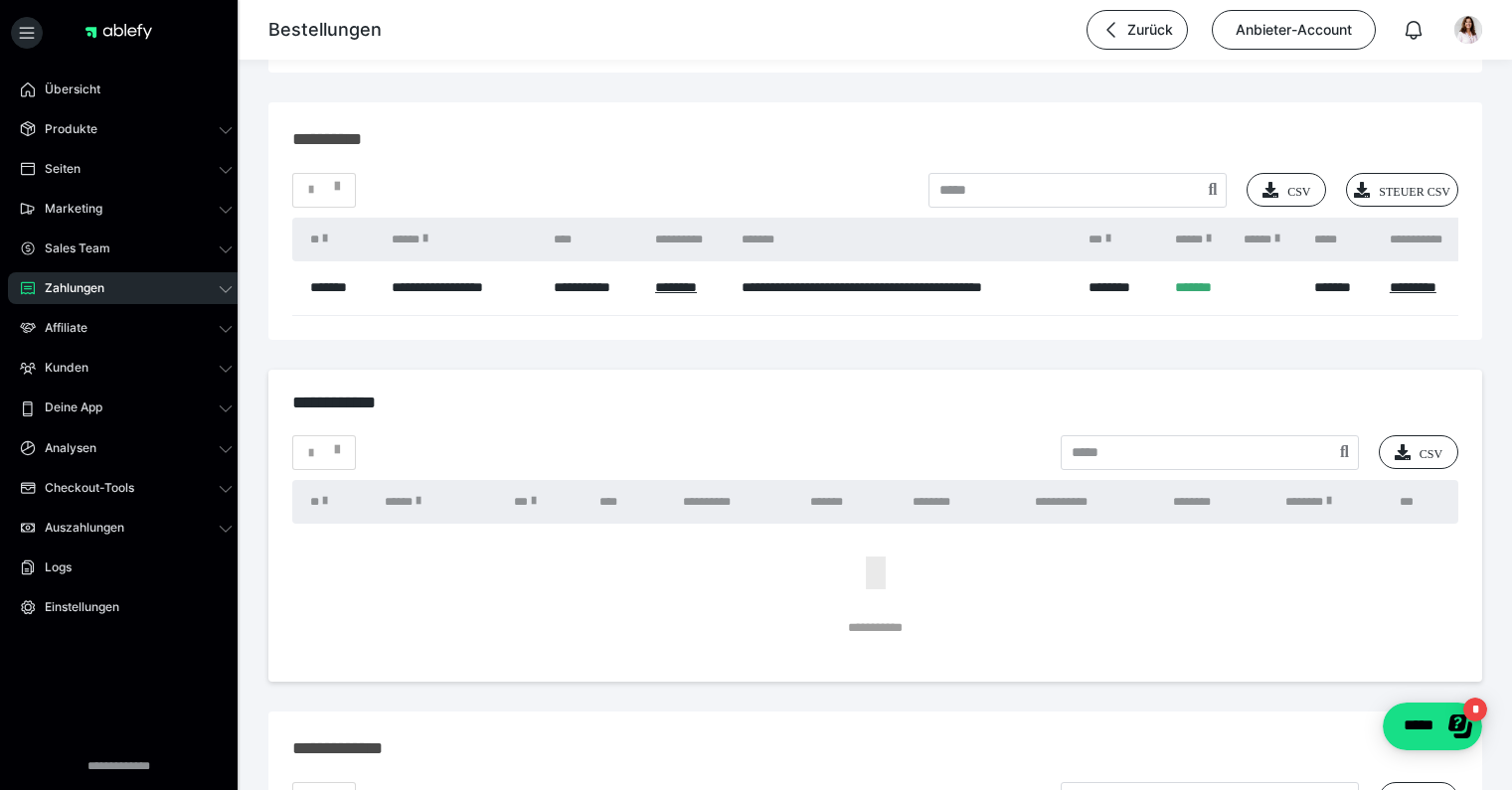 scroll, scrollTop: 2226, scrollLeft: 0, axis: vertical 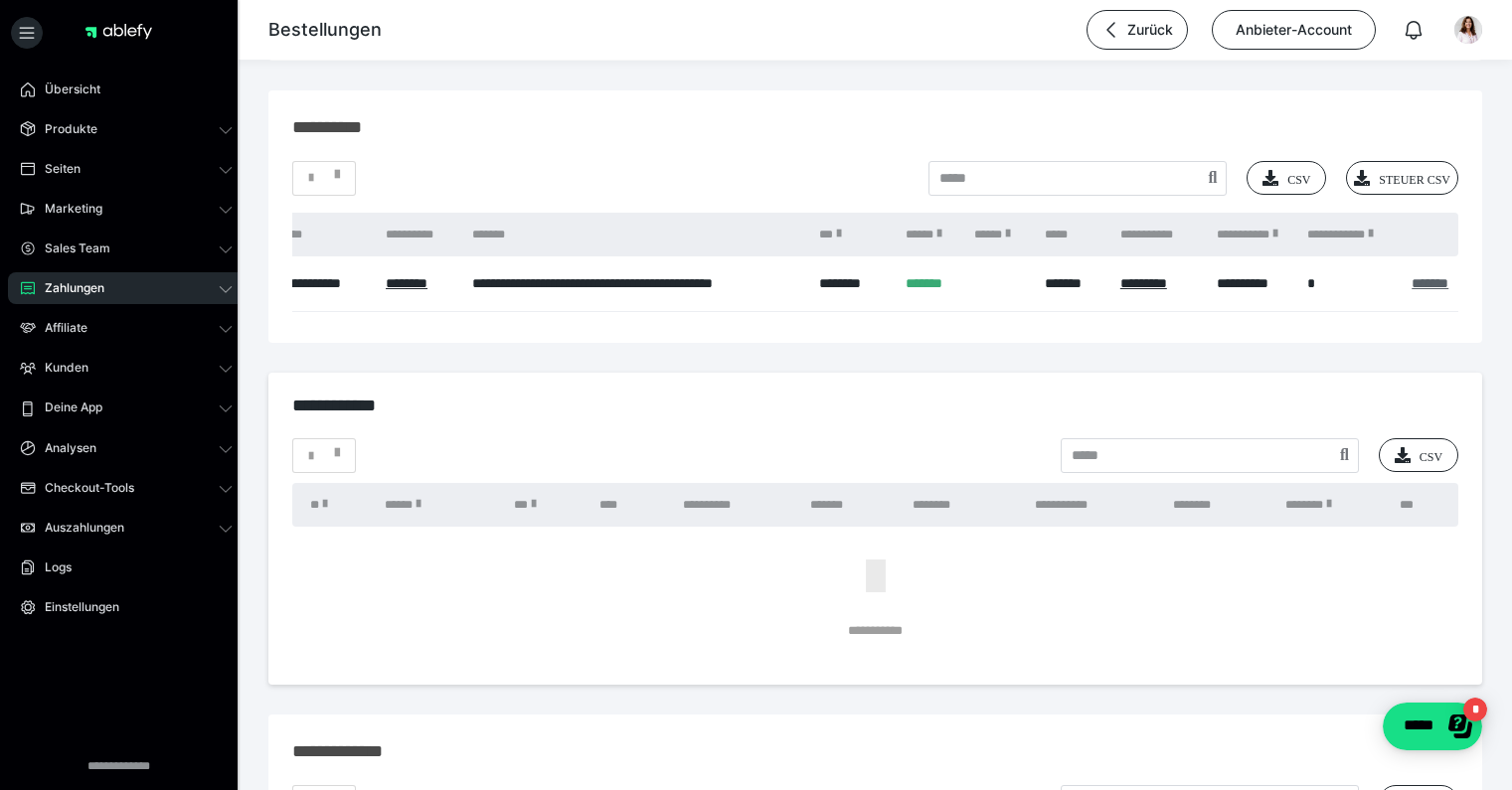 click on "*******" at bounding box center [1429, 283] 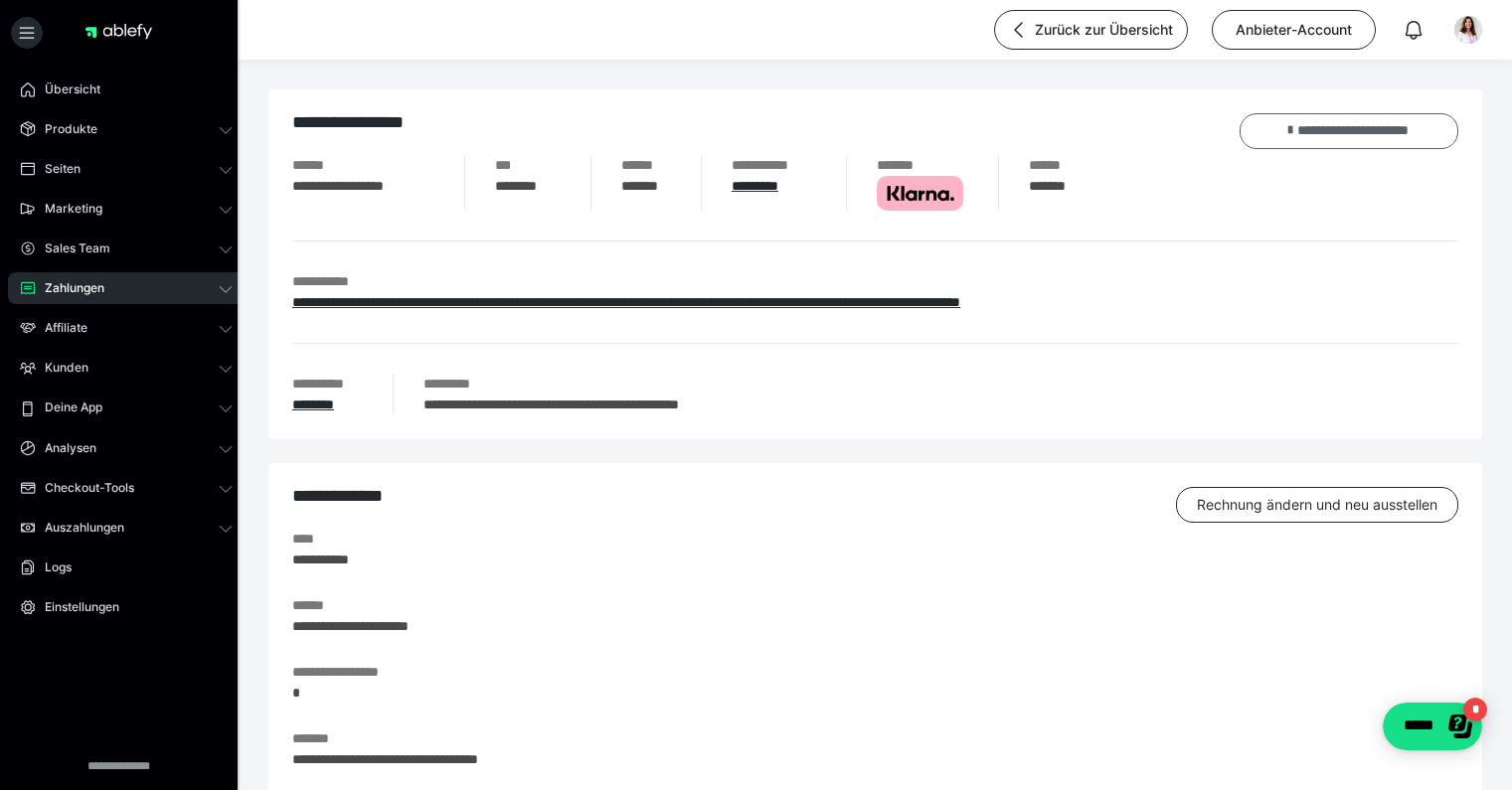 click on "**********" at bounding box center (1349, 131) 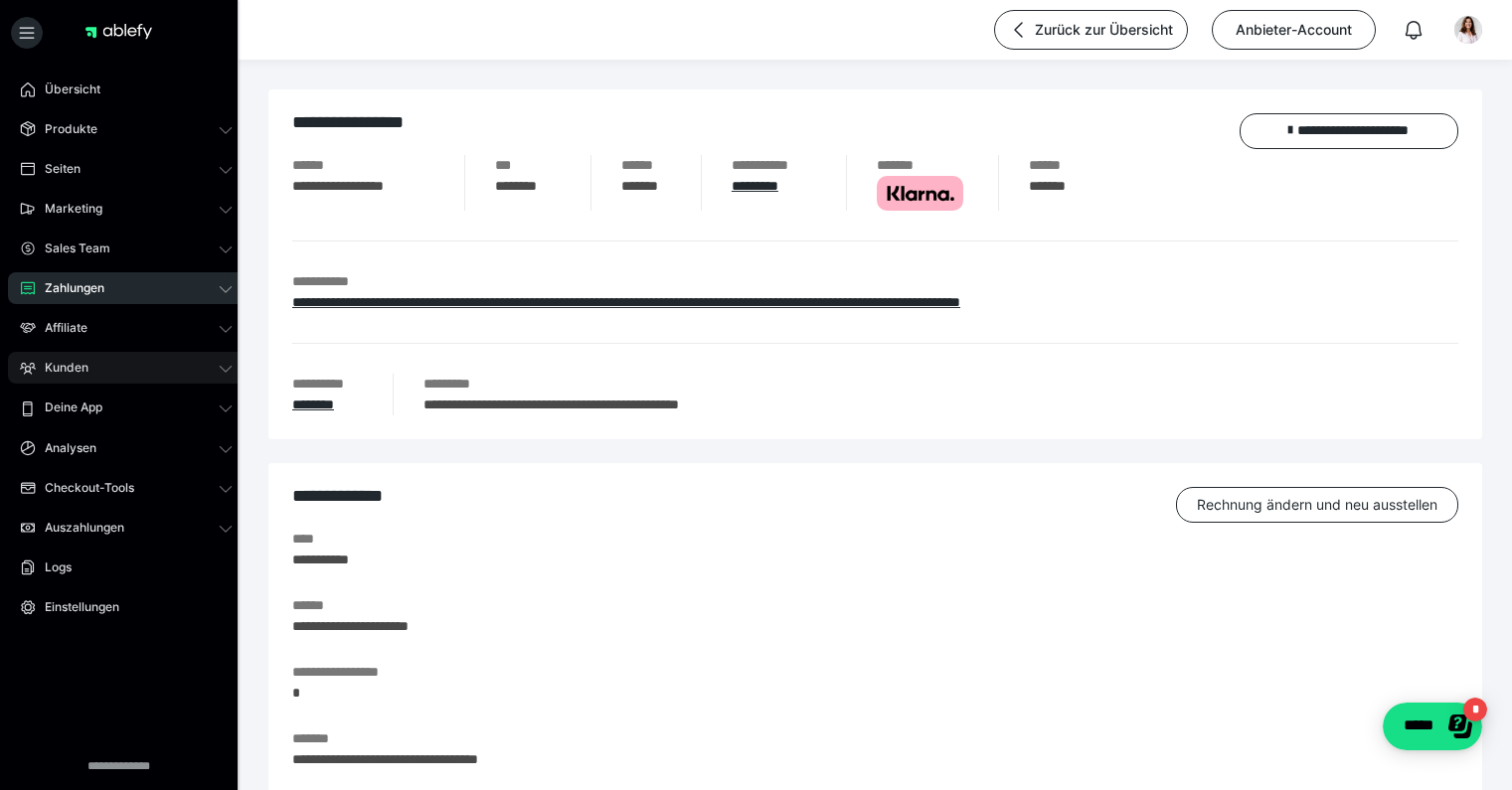 click on "Kunden" at bounding box center [126, 368] 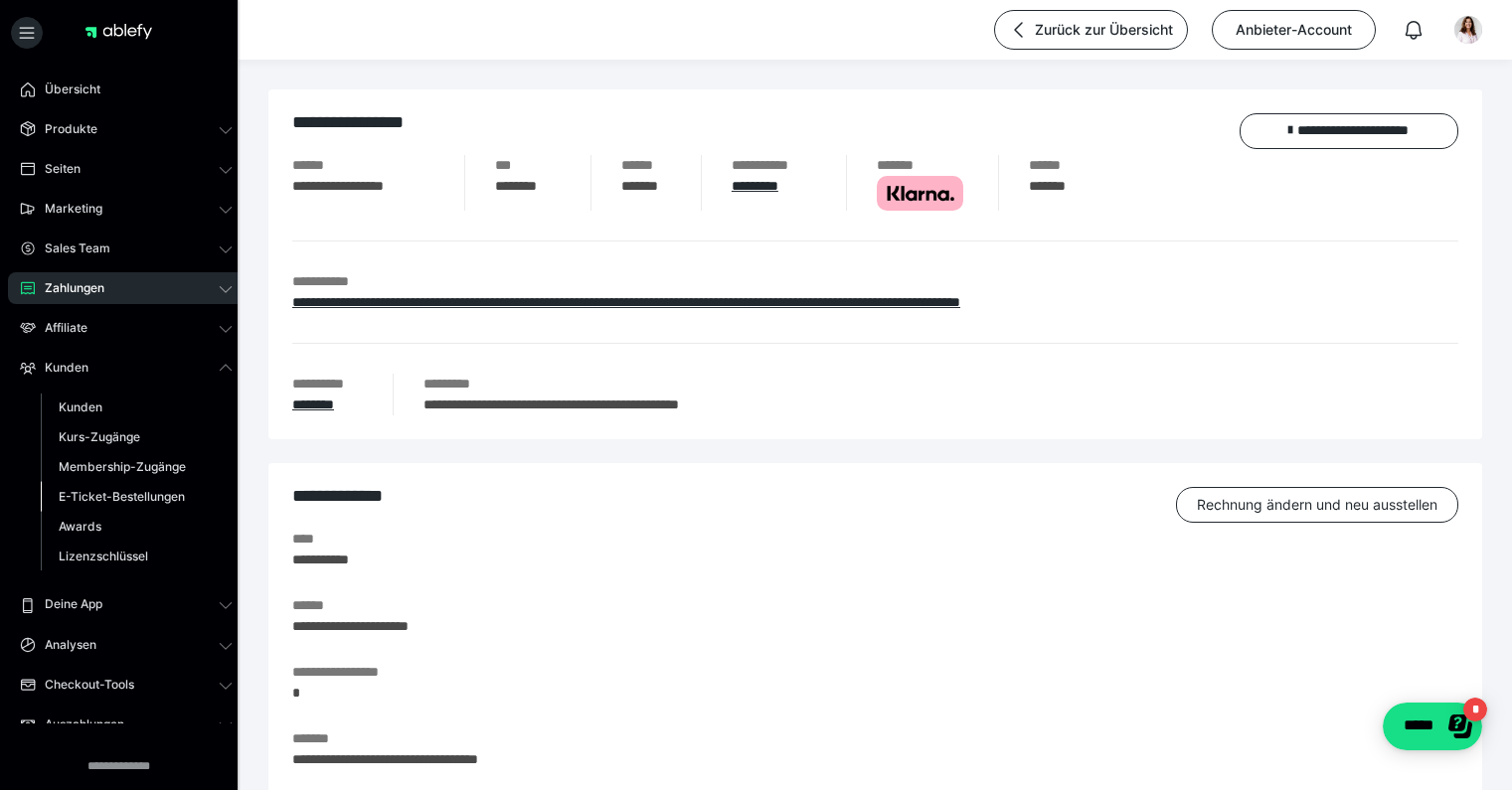 click on "E-Ticket-Bestellungen" at bounding box center (121, 496) 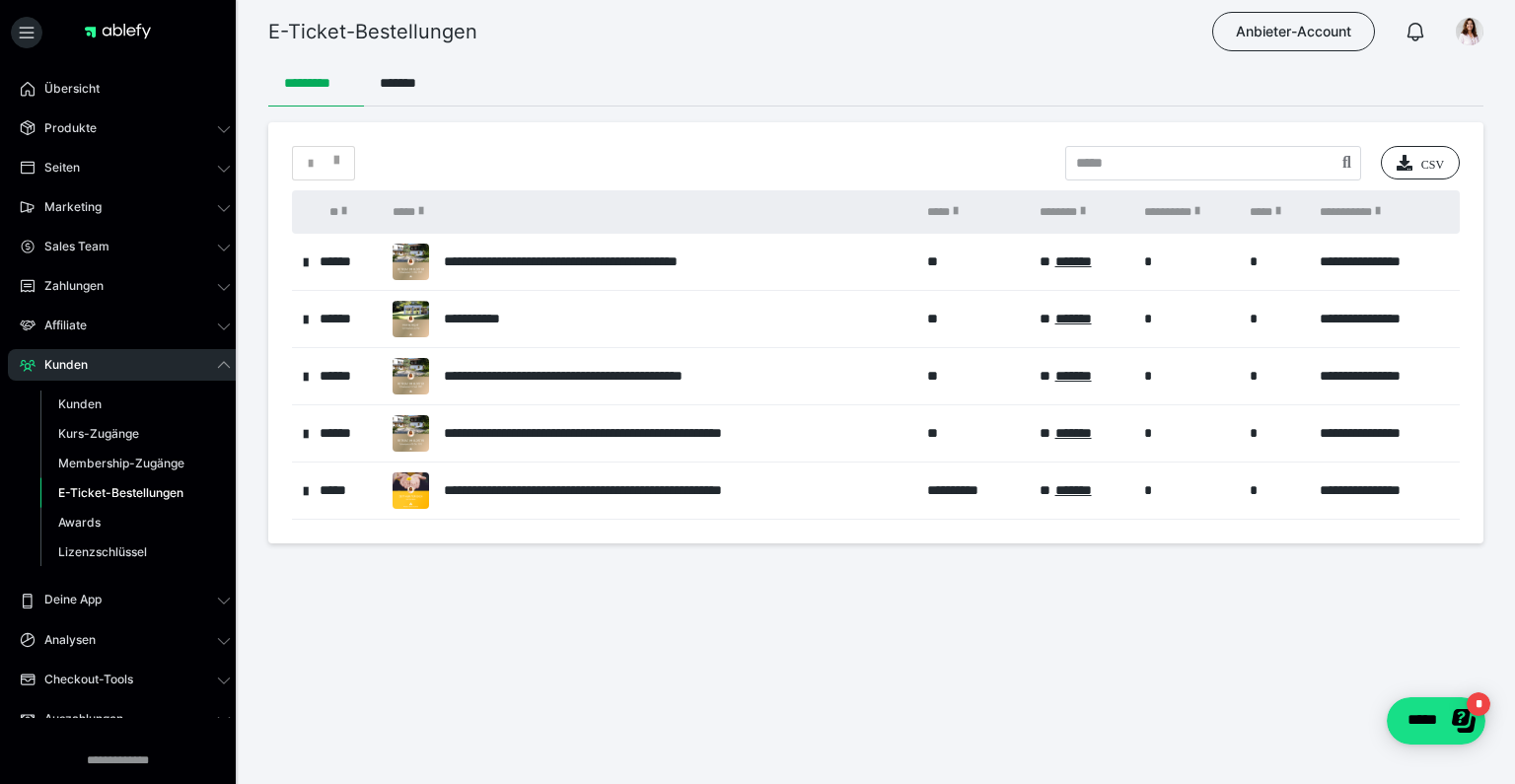 click at bounding box center (306, 376) 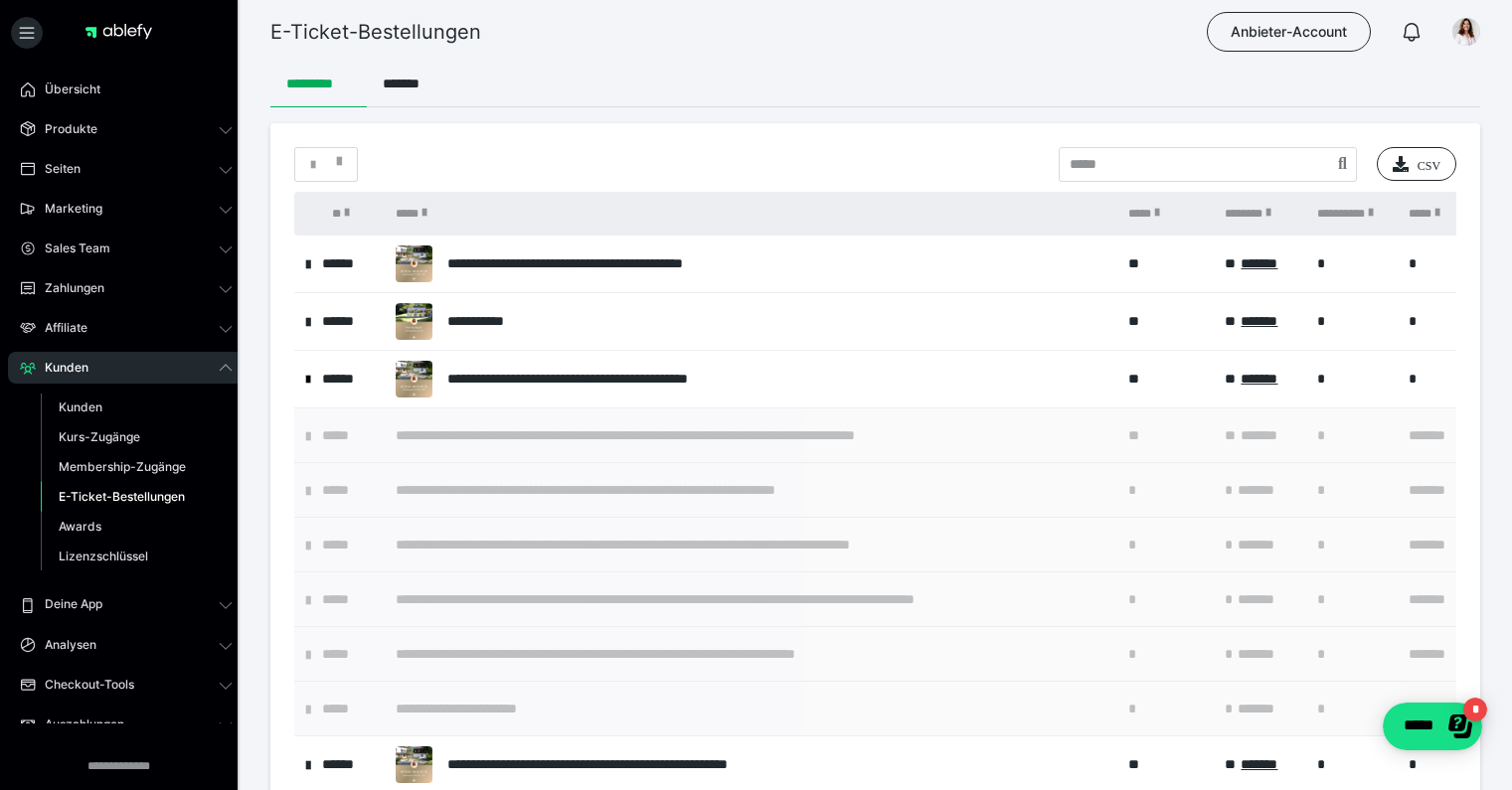 click on "**********" at bounding box center [752, 490] 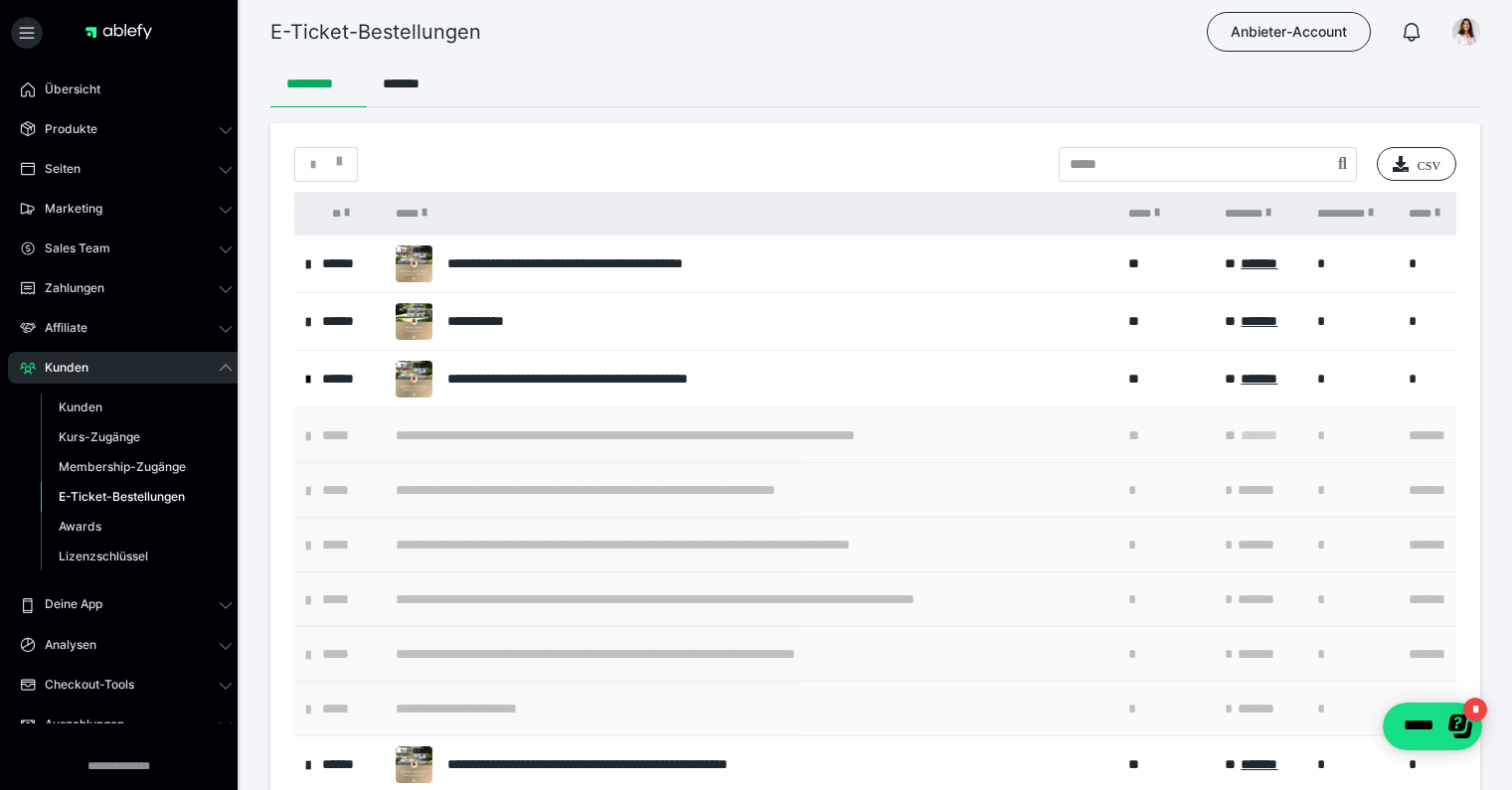 click on "*******" at bounding box center (1259, 435) 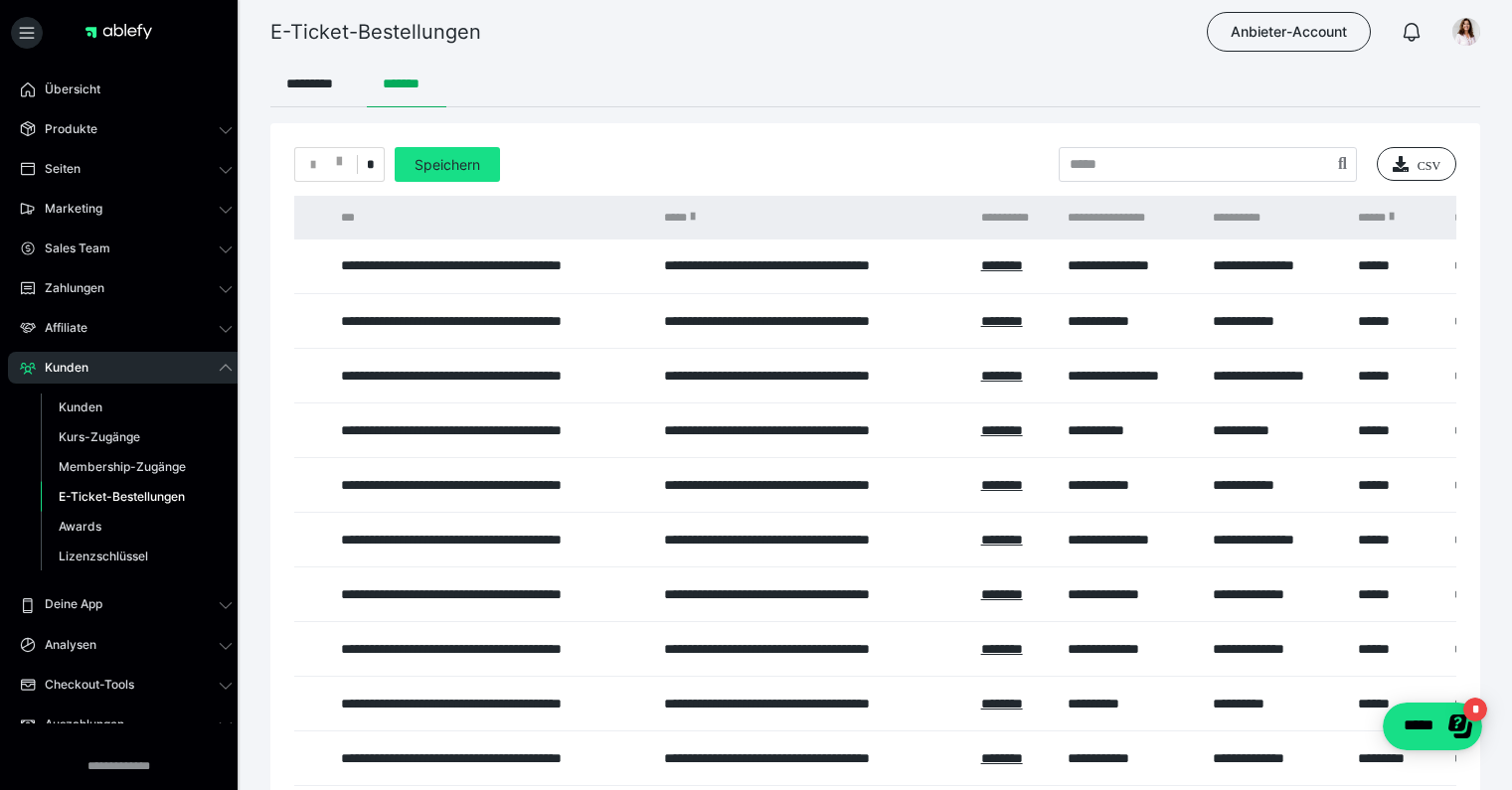 scroll, scrollTop: 0, scrollLeft: 1121, axis: horizontal 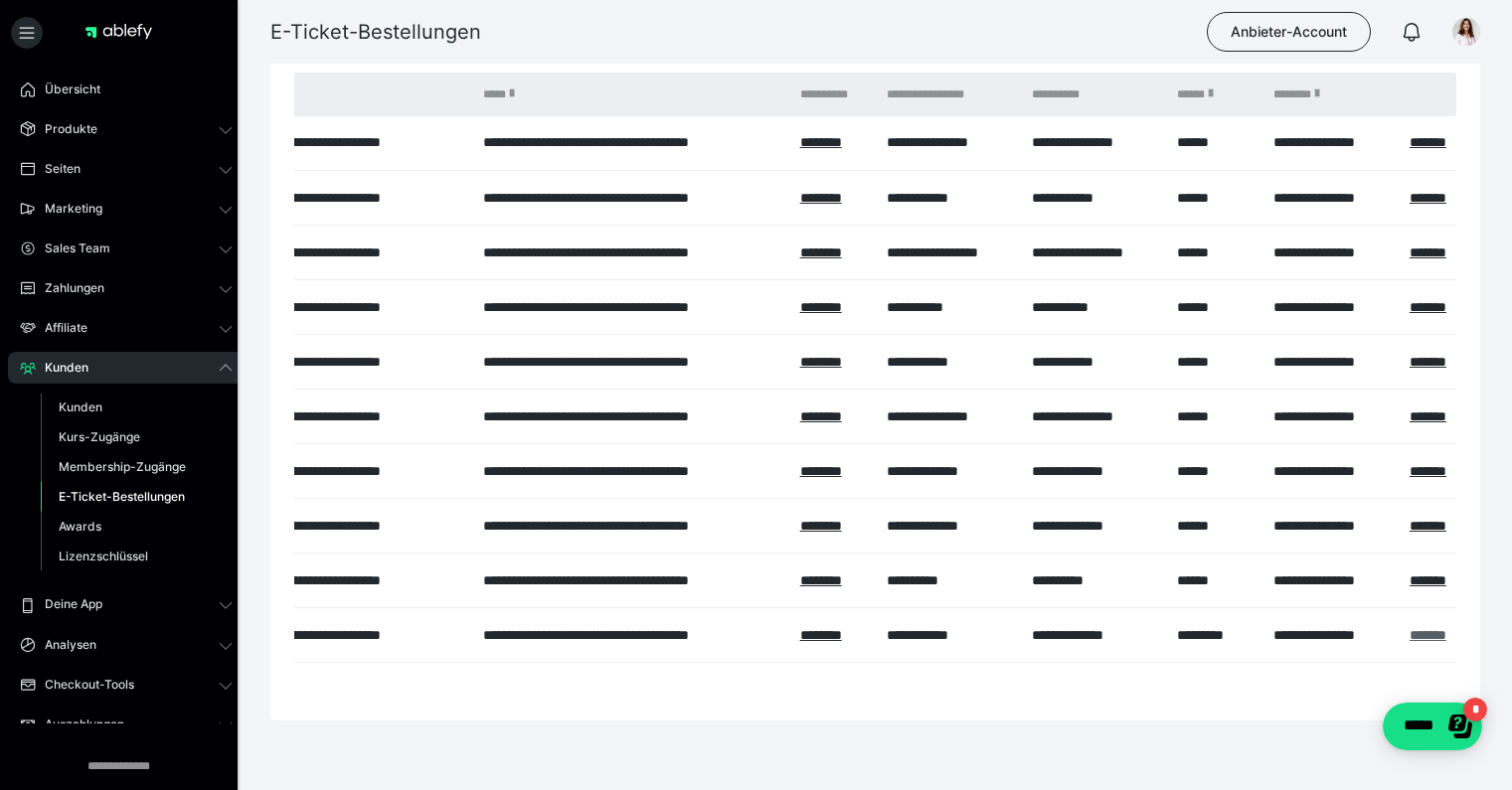 click on "*******" at bounding box center [1428, 635] 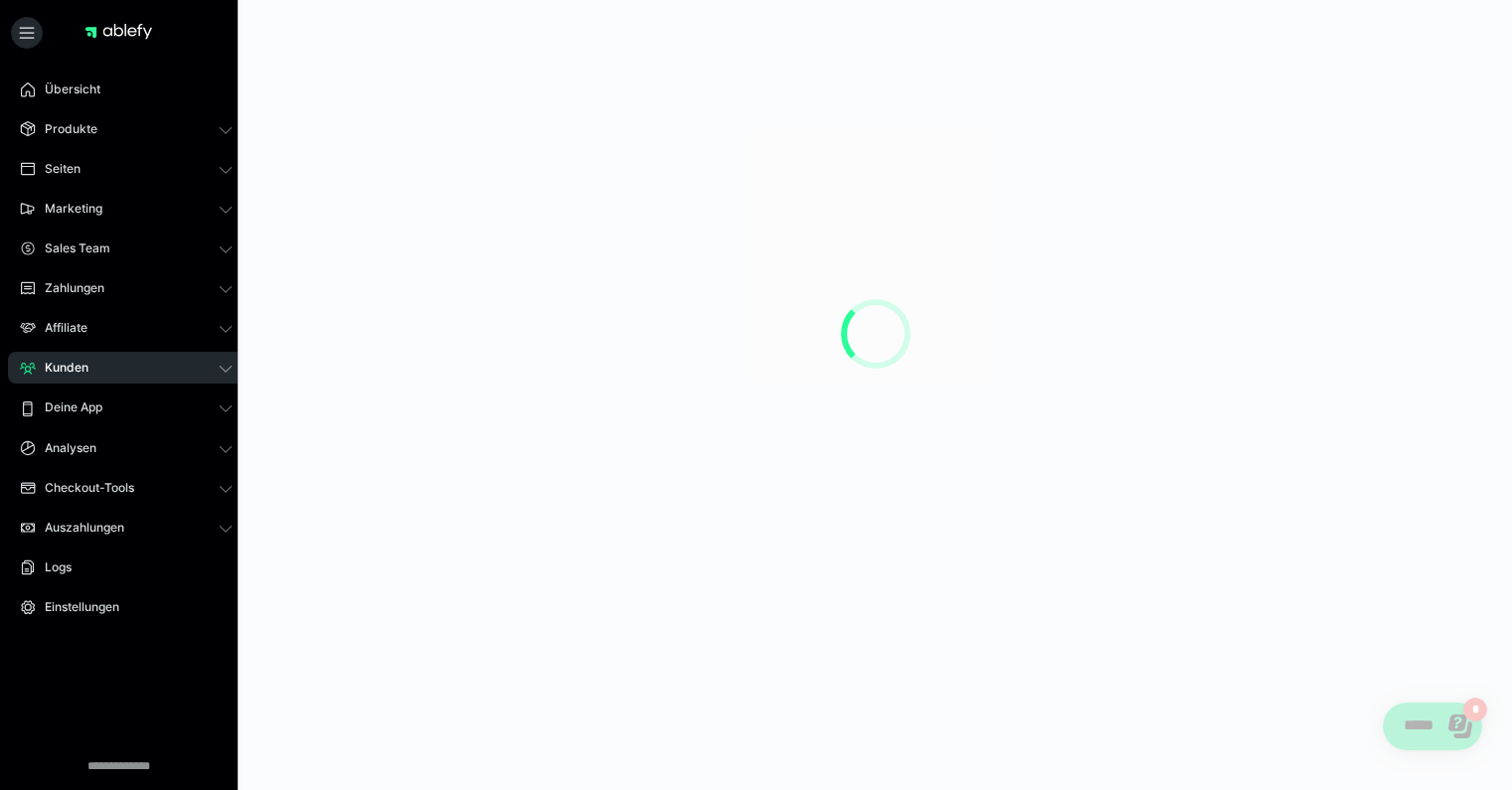 scroll, scrollTop: 0, scrollLeft: 0, axis: both 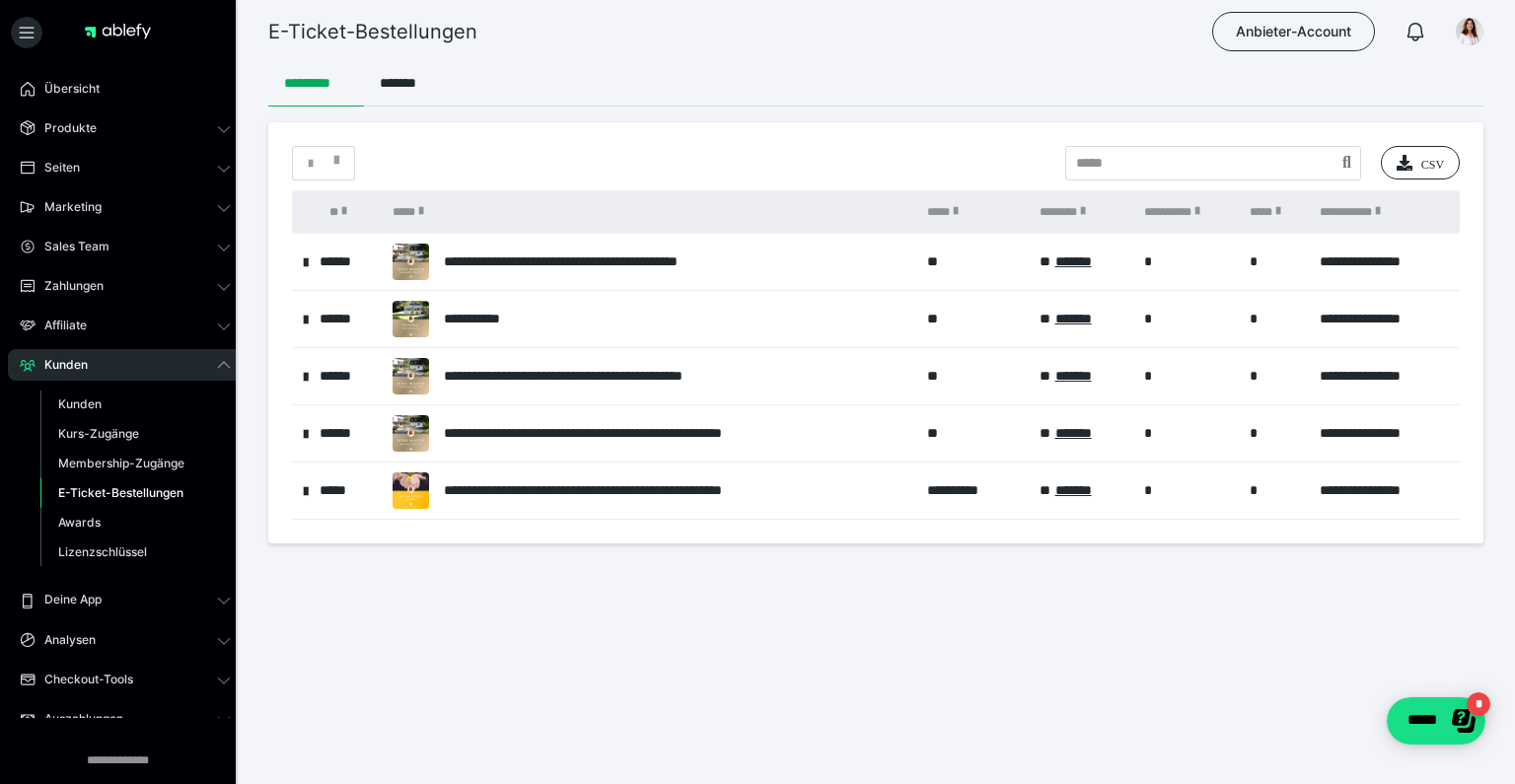 click at bounding box center (306, 376) 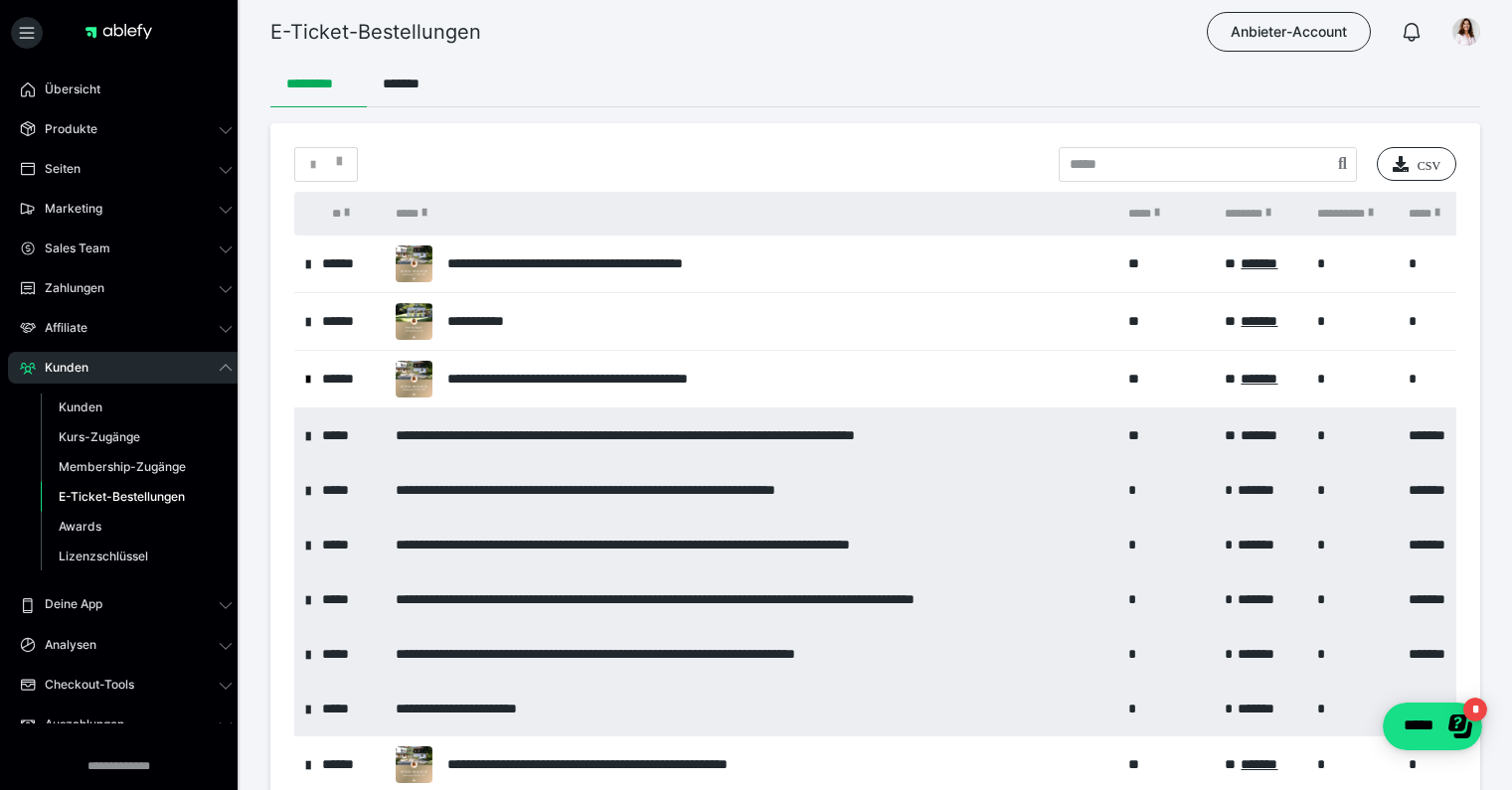 click at bounding box center (308, 654) 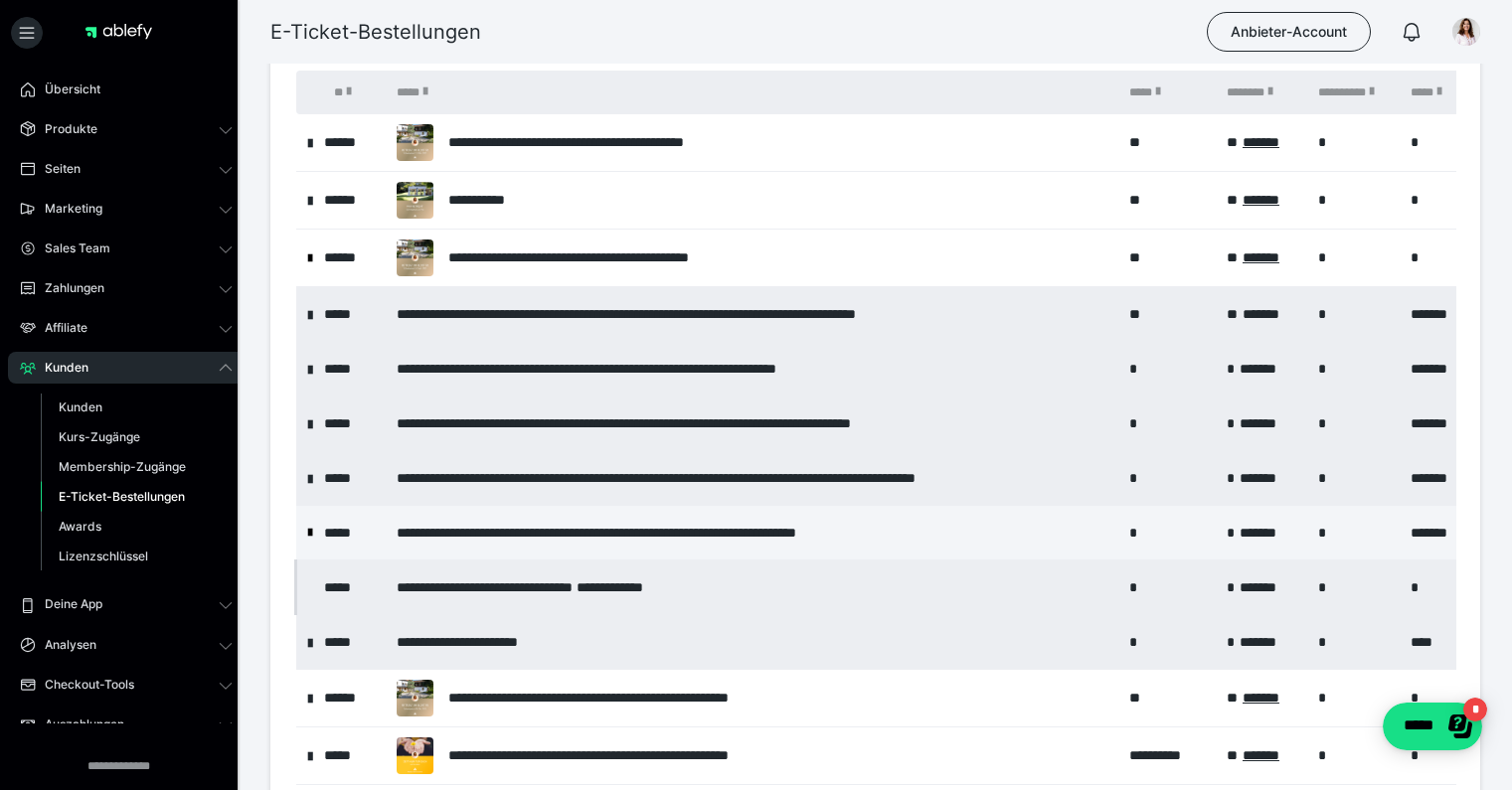 scroll, scrollTop: 125, scrollLeft: 0, axis: vertical 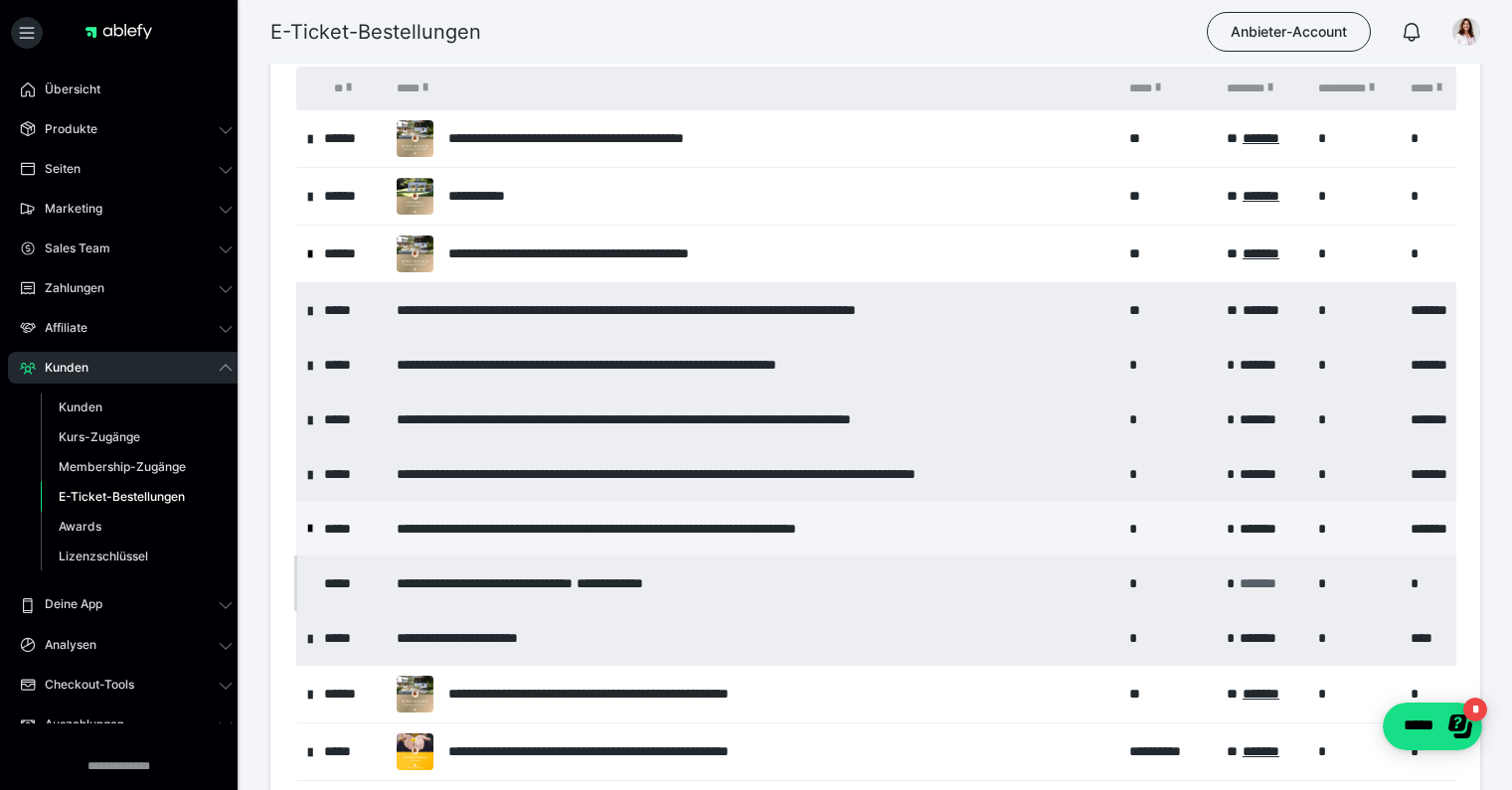 click on "*******" at bounding box center (1258, 583) 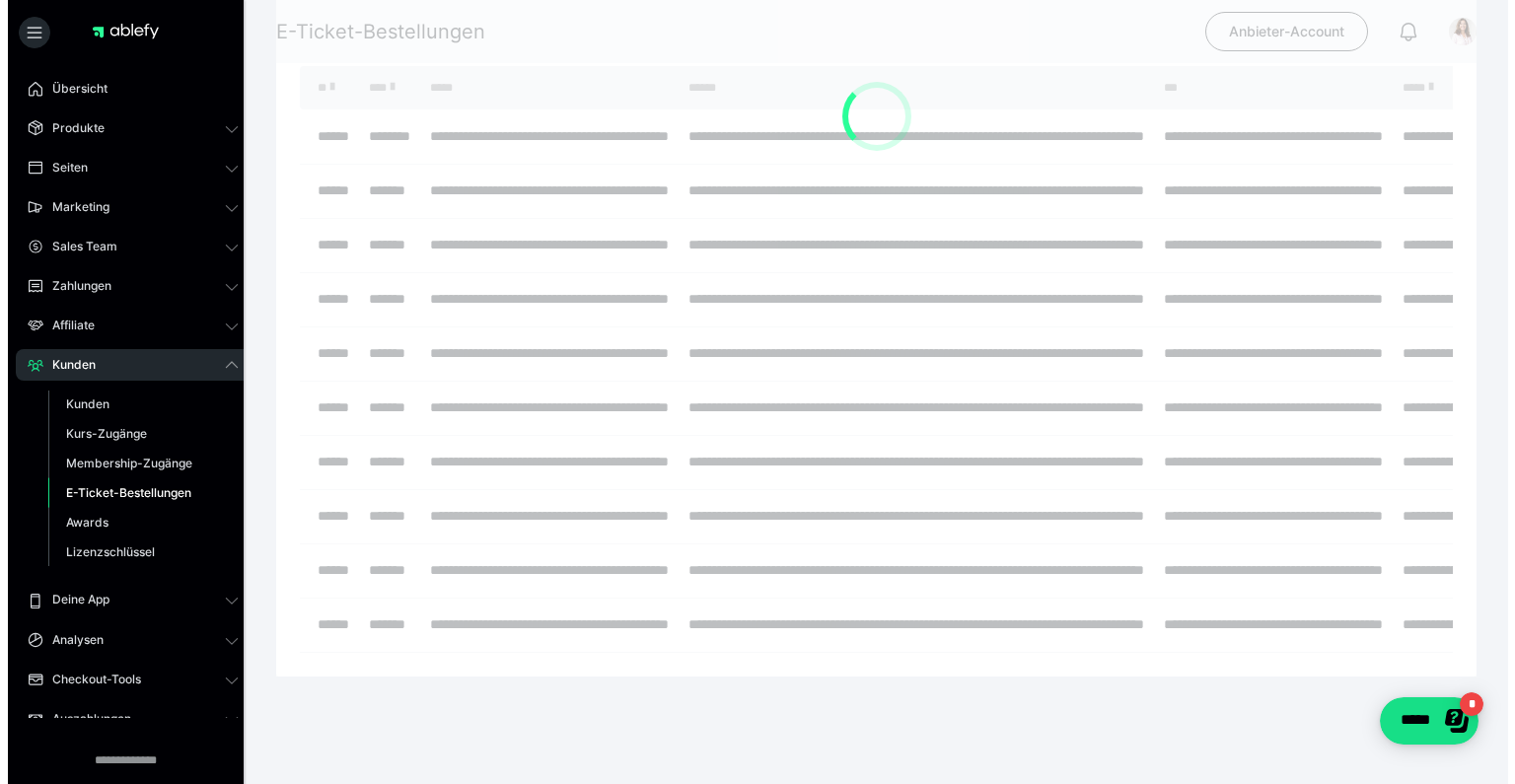 scroll, scrollTop: 0, scrollLeft: 0, axis: both 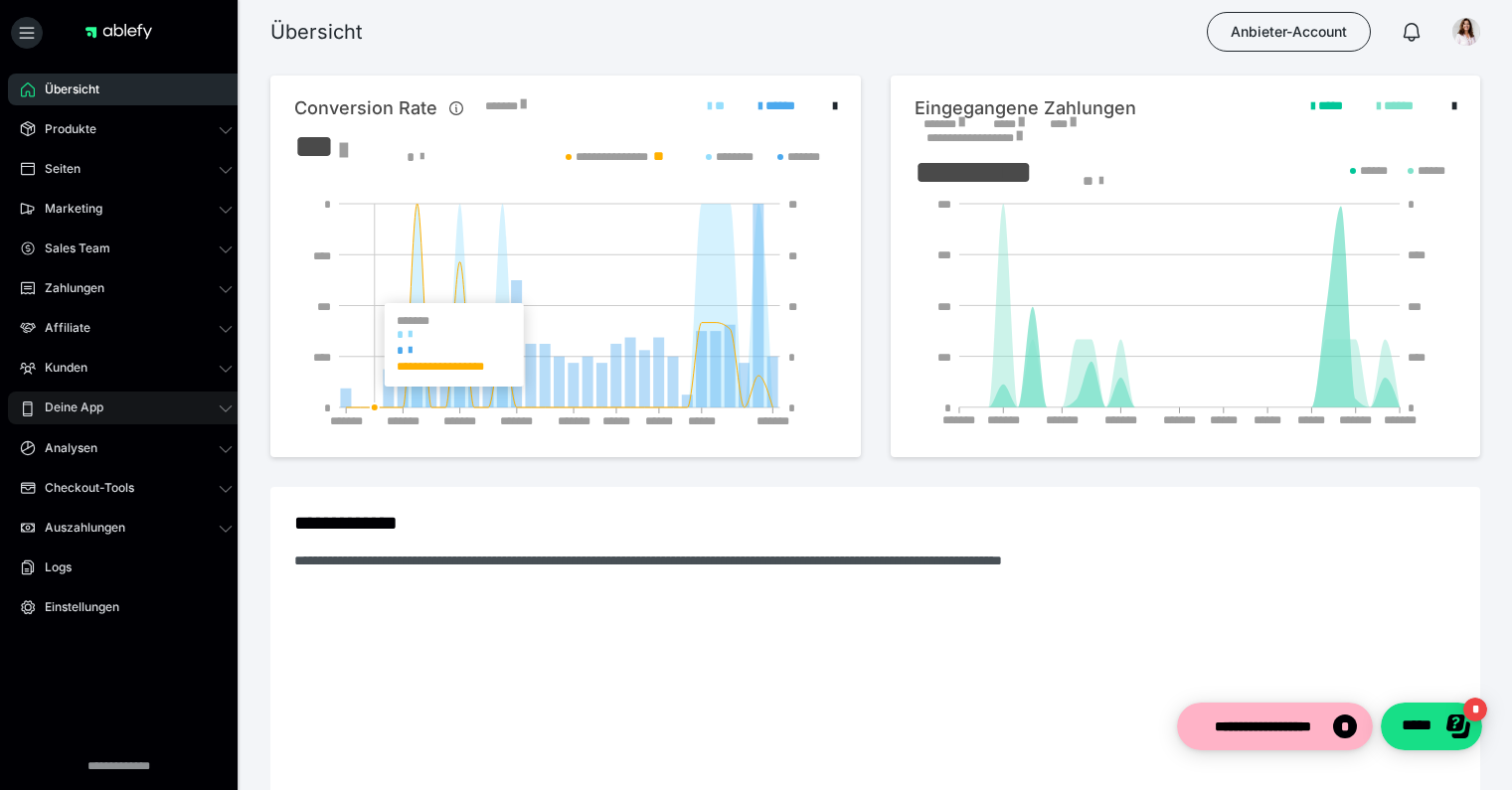 click on "Deine App" at bounding box center [67, 407] 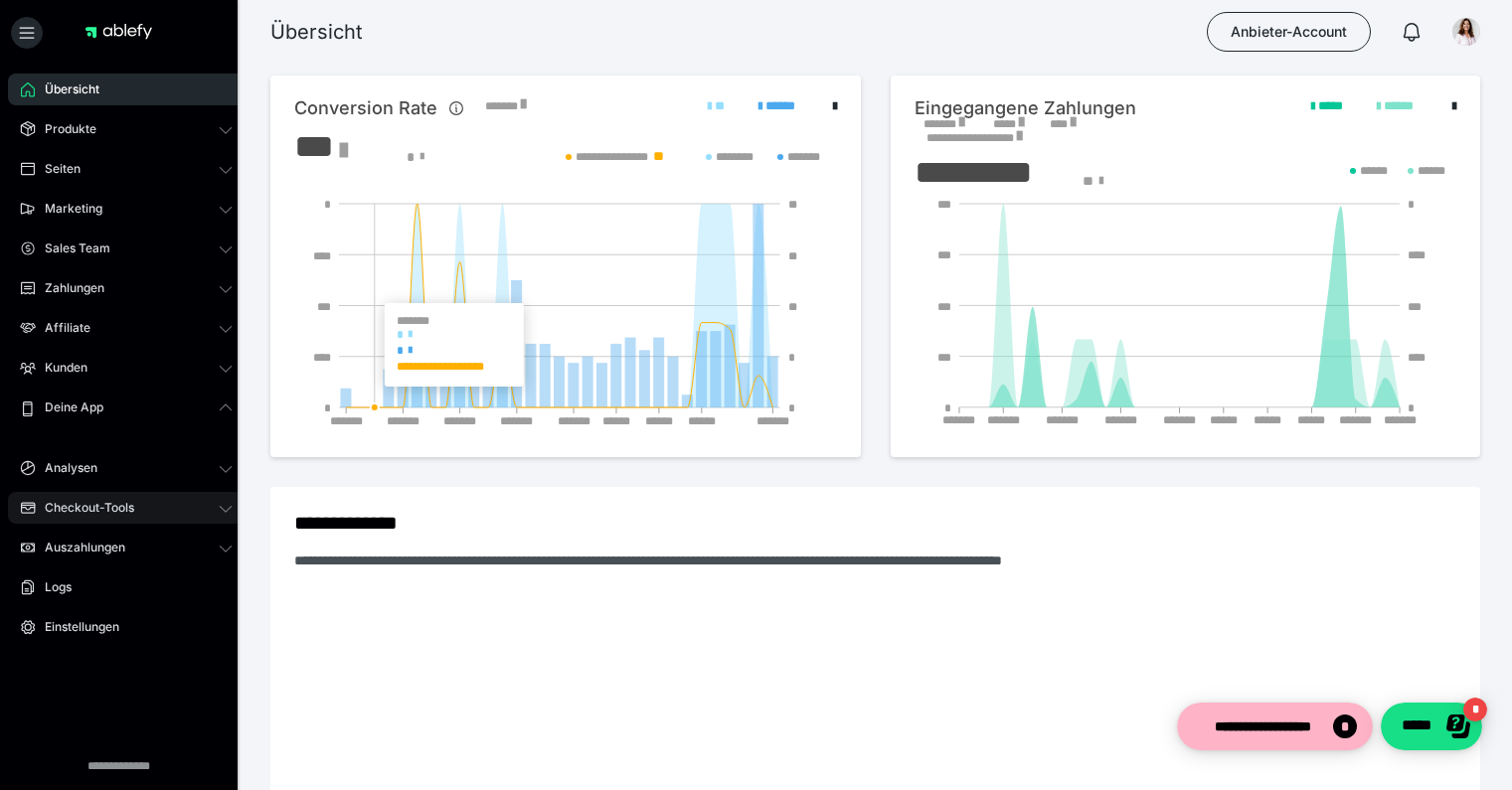 click on "Checkout-Tools" at bounding box center (83, 508) 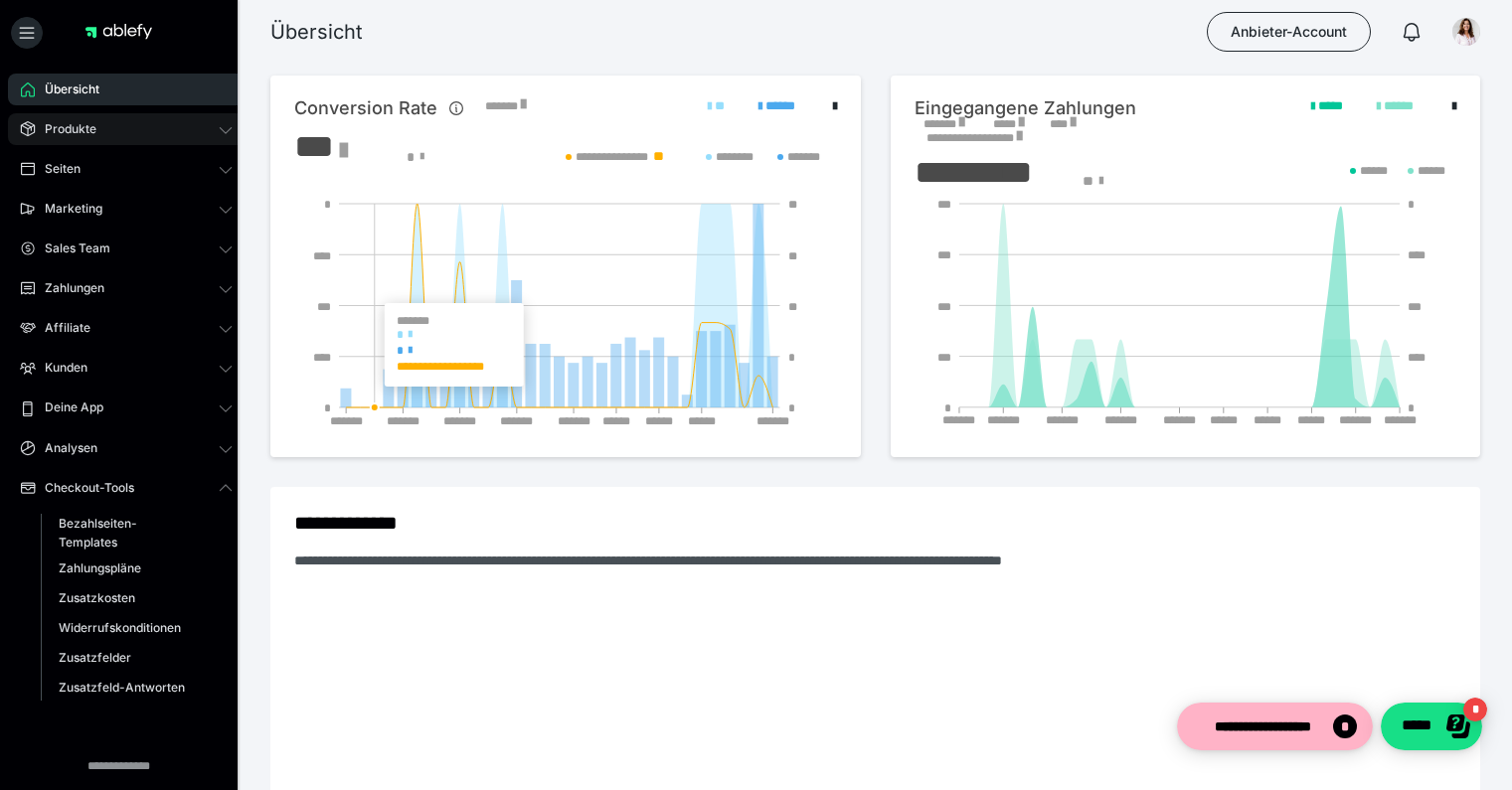 click on "Produkte" at bounding box center [64, 129] 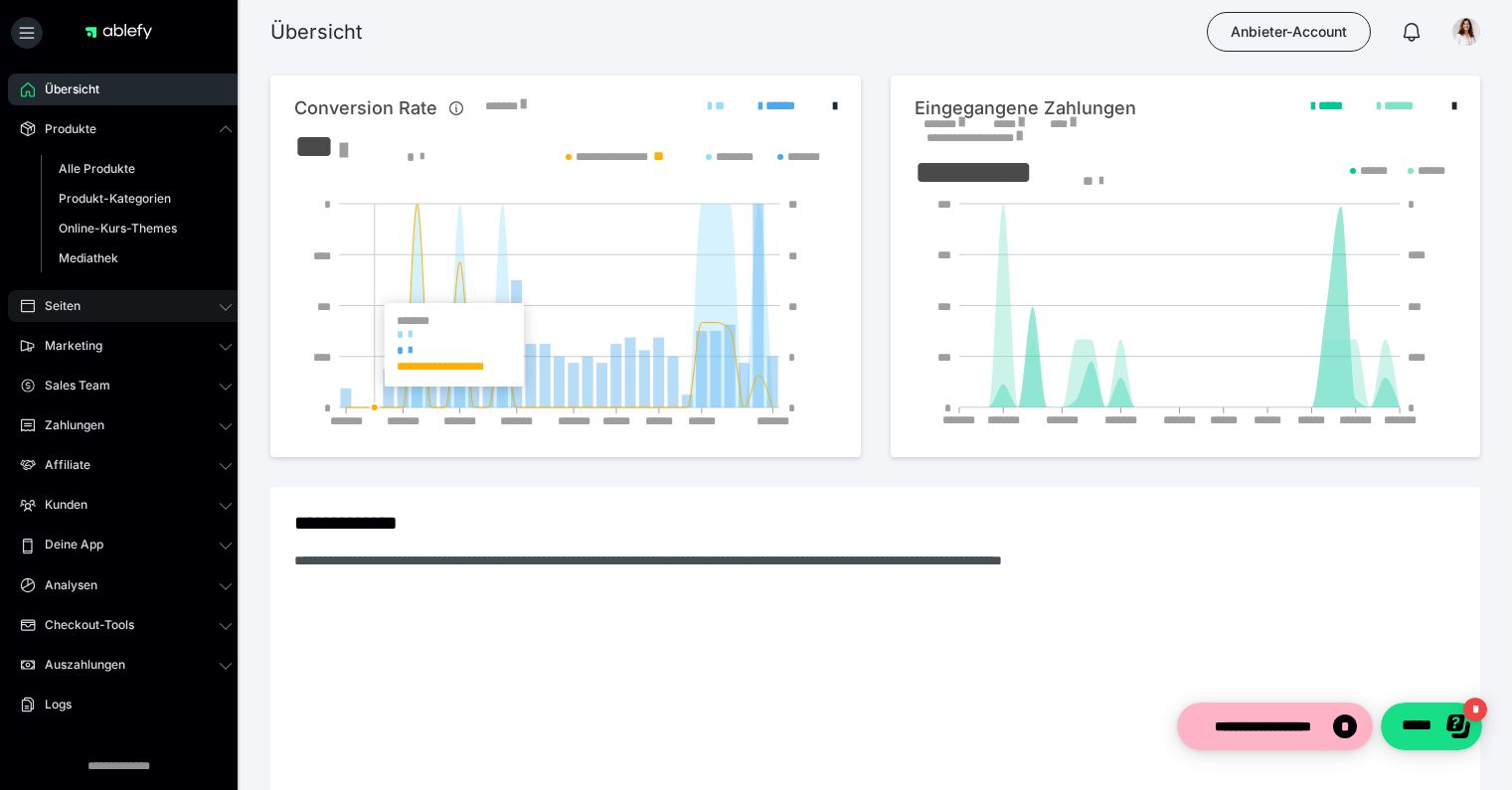 click on "Seiten" at bounding box center [56, 306] 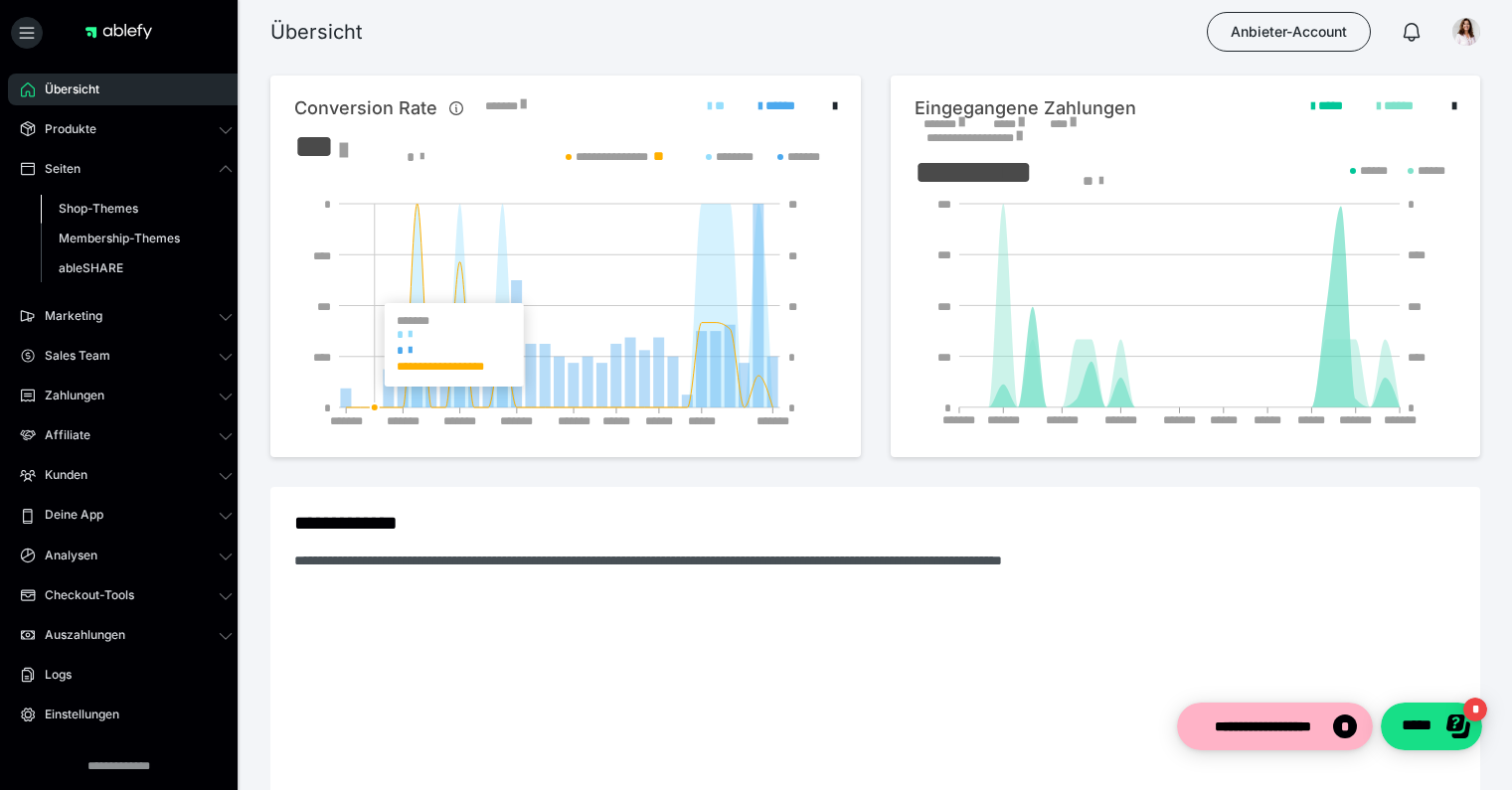 click on "Shop-Themes" at bounding box center [98, 208] 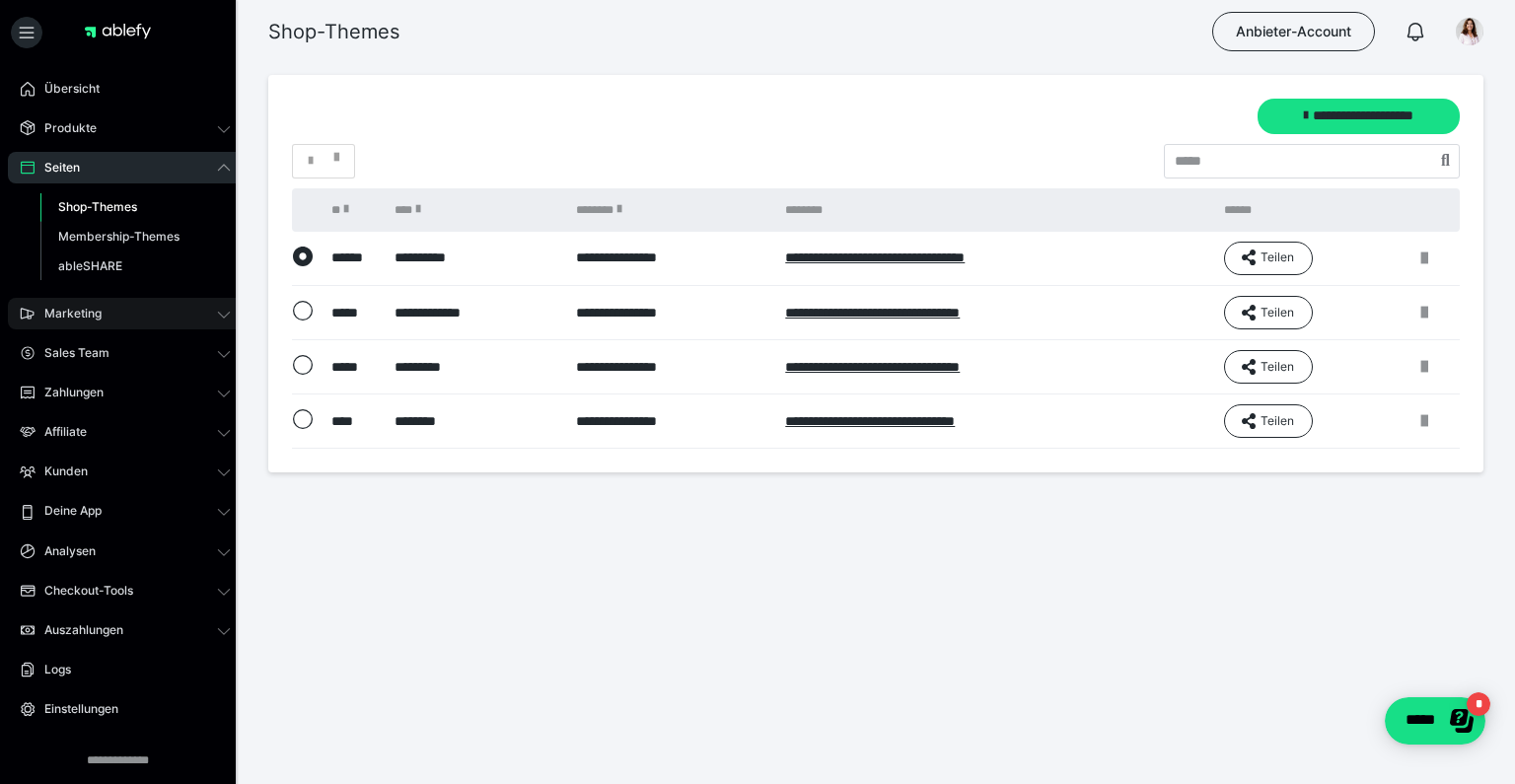 click on "Marketing" at bounding box center (66, 314) 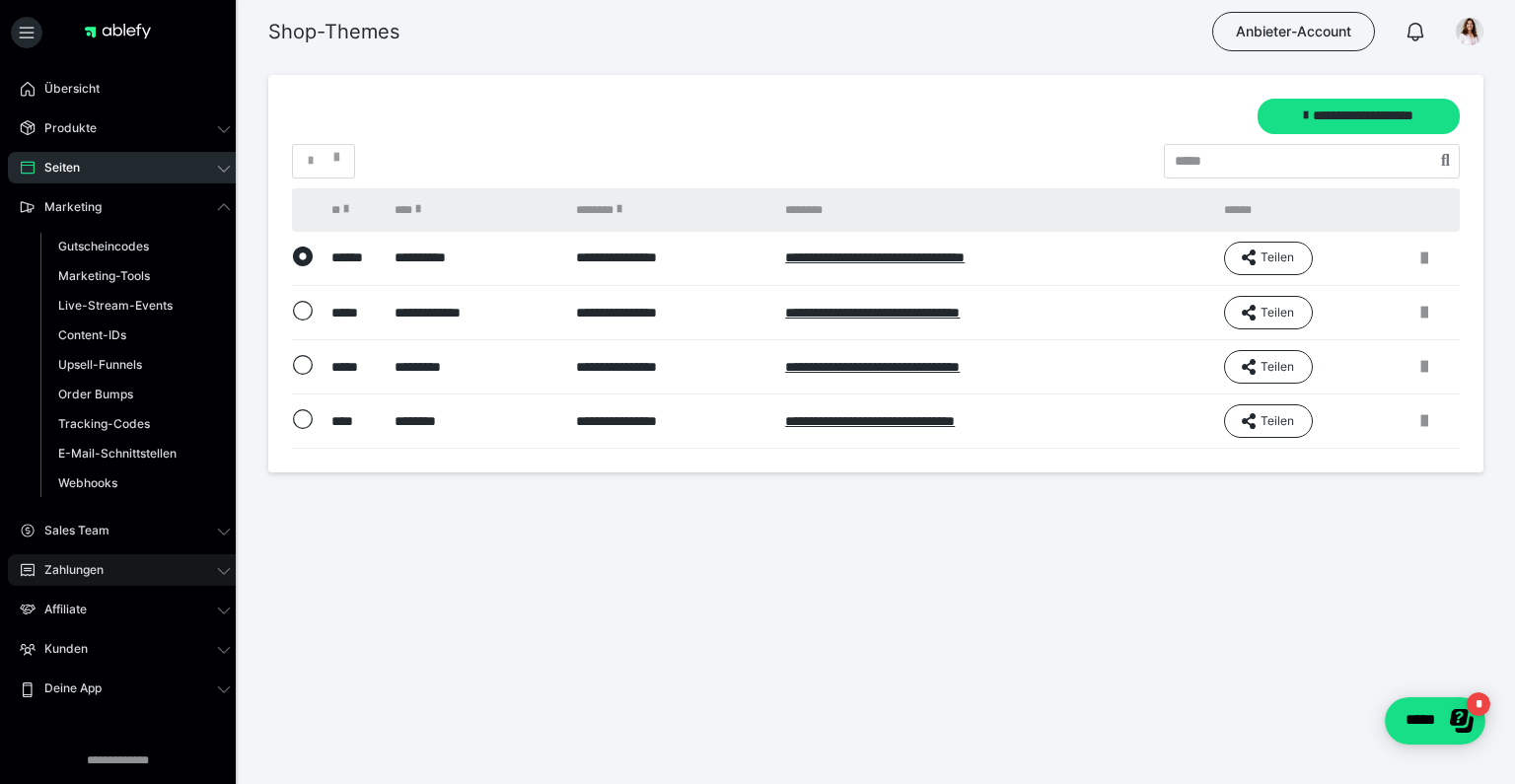 click on "Zahlungen" at bounding box center [67, 570] 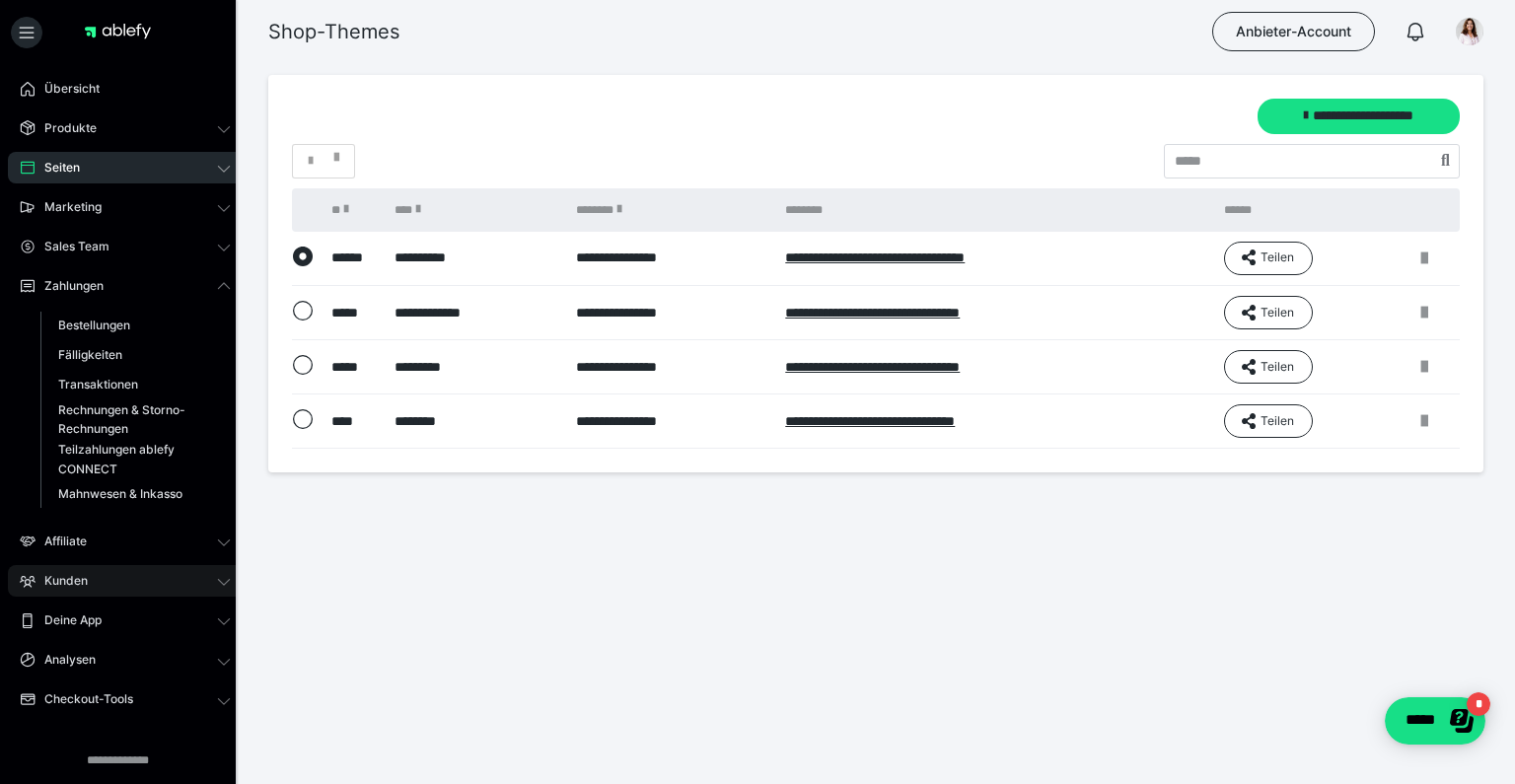 click on "Kunden" at bounding box center [59, 581] 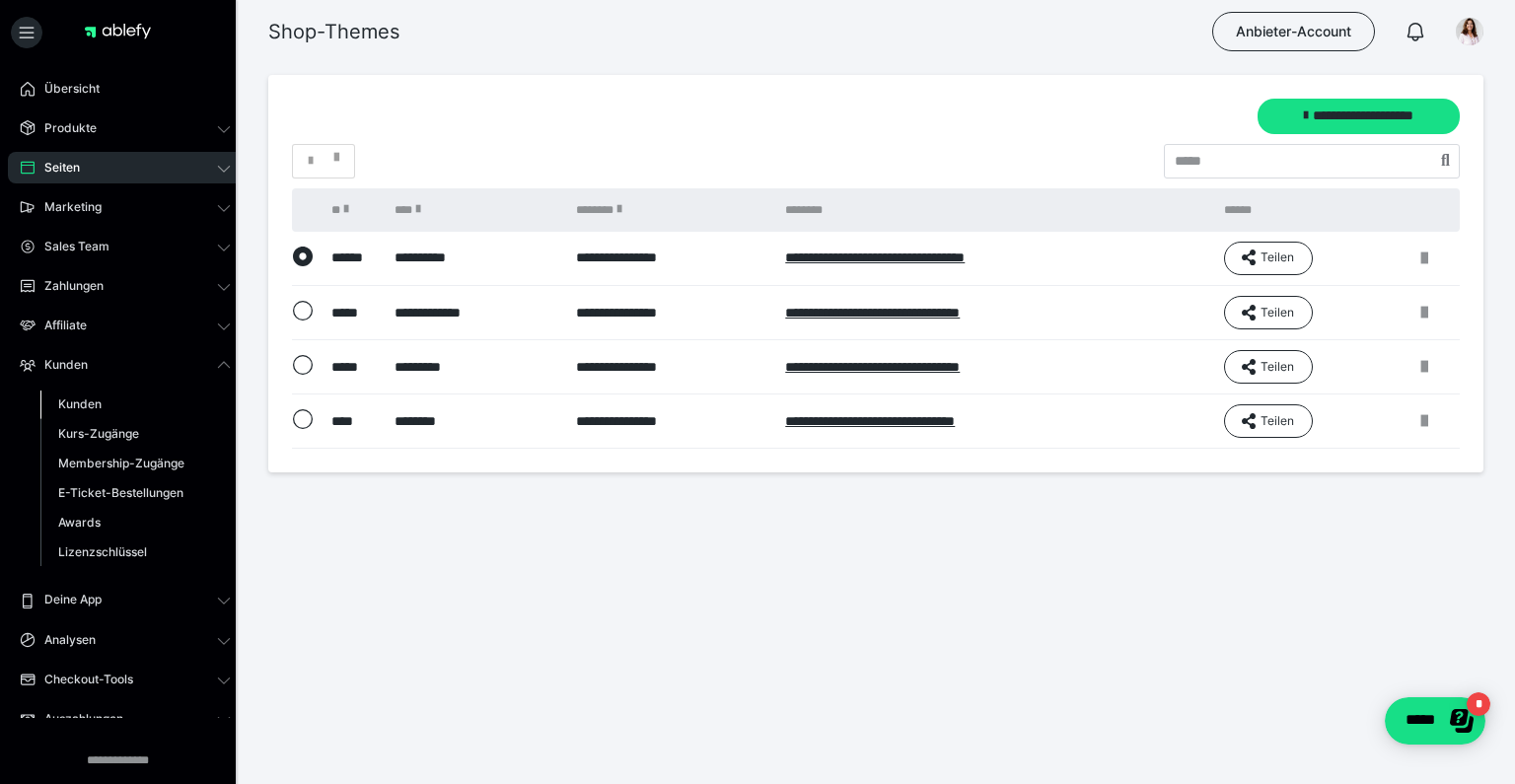 click on "Kunden" at bounding box center [80, 403] 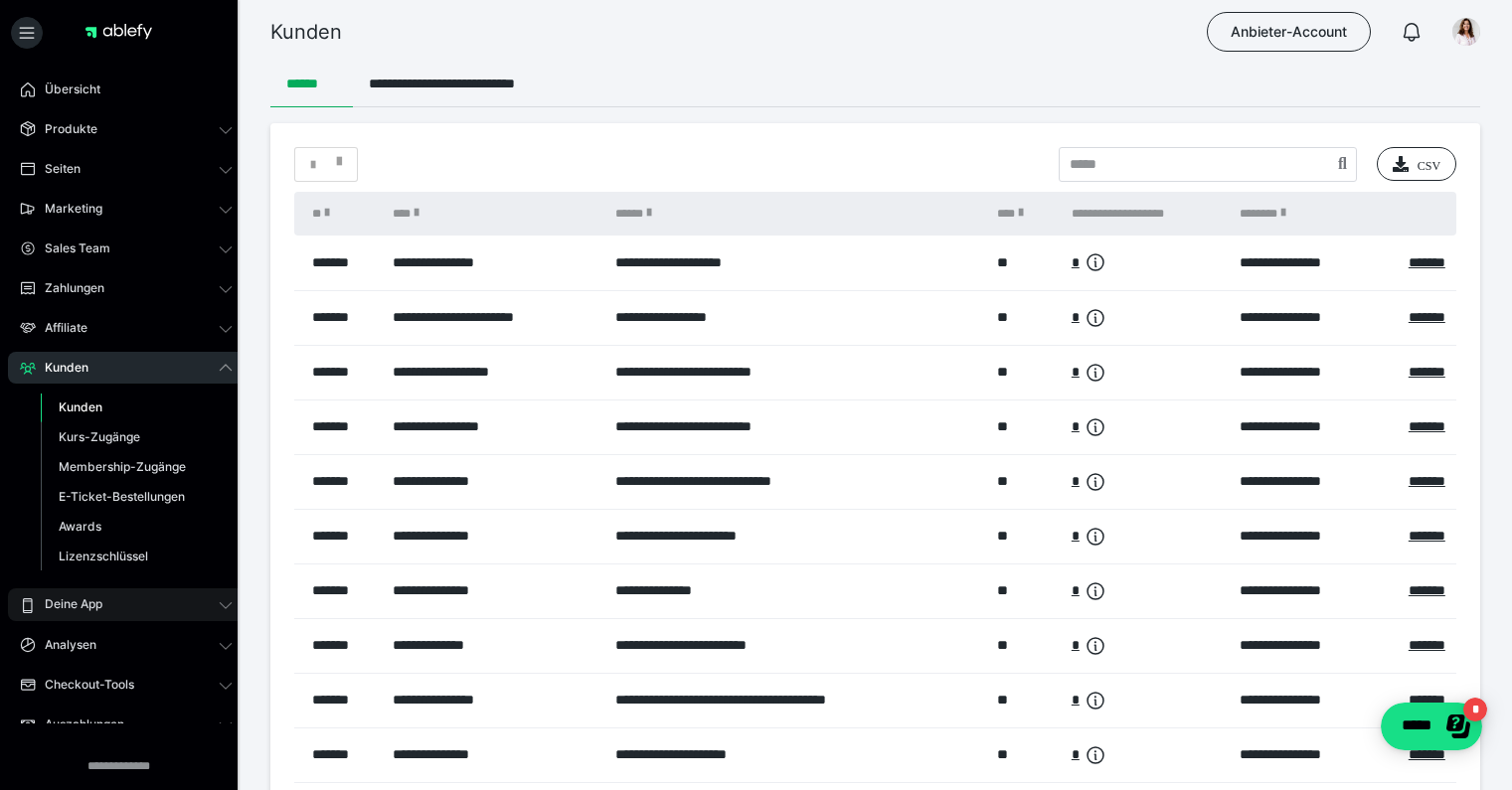 click on "Deine App" at bounding box center [67, 604] 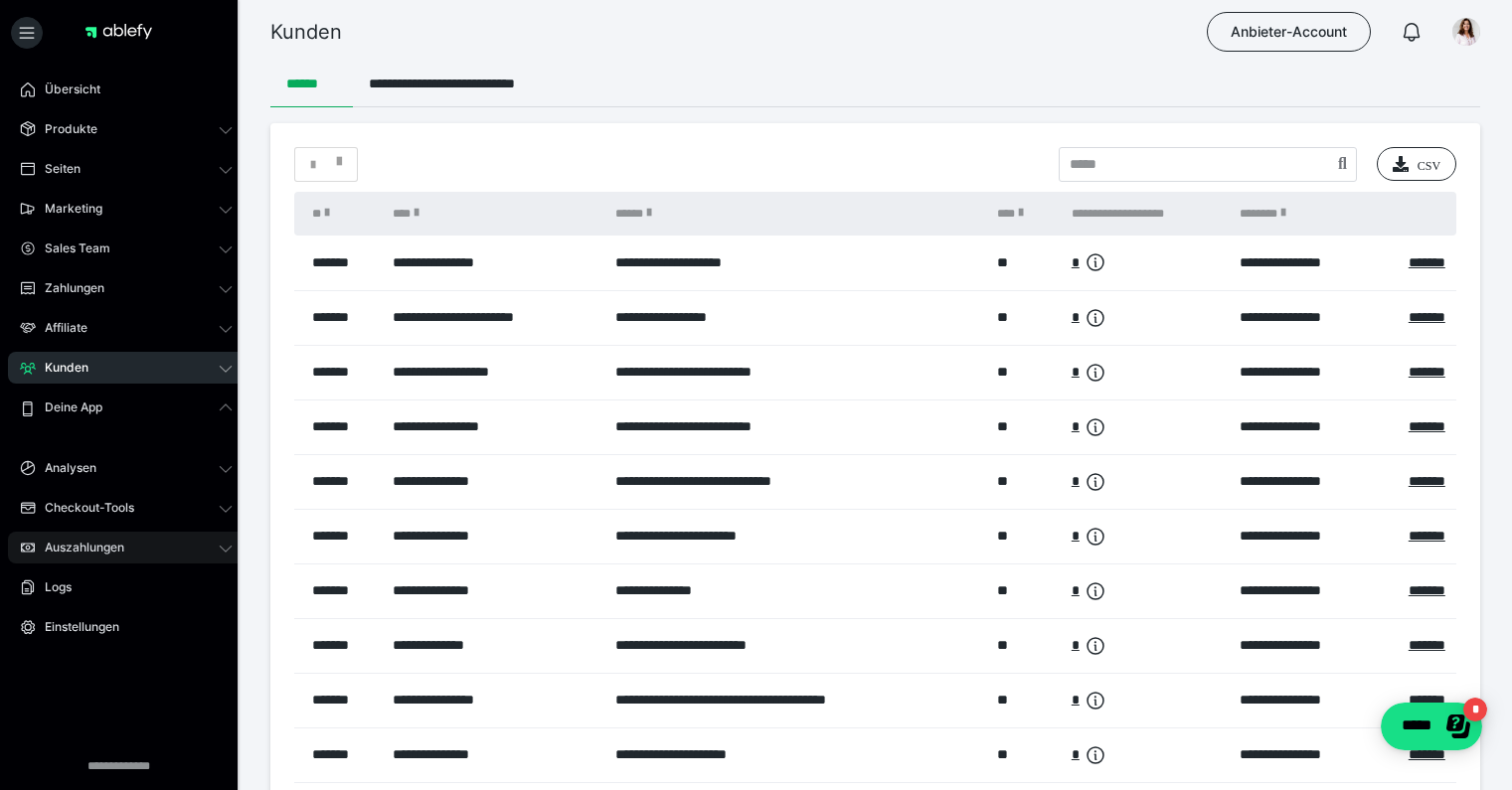 click on "Auszahlungen" at bounding box center [78, 548] 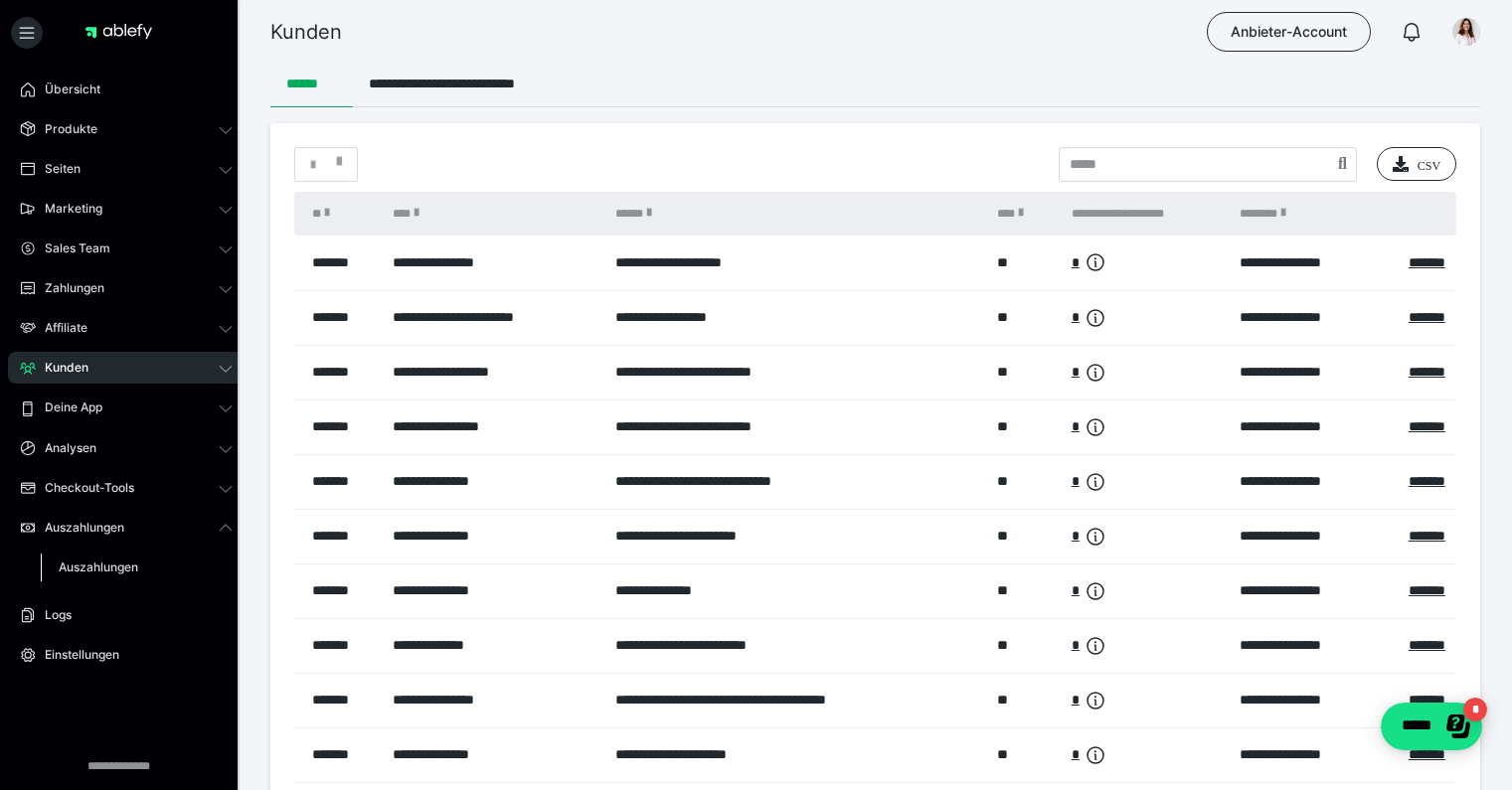 click on "Auszahlungen" at bounding box center (98, 566) 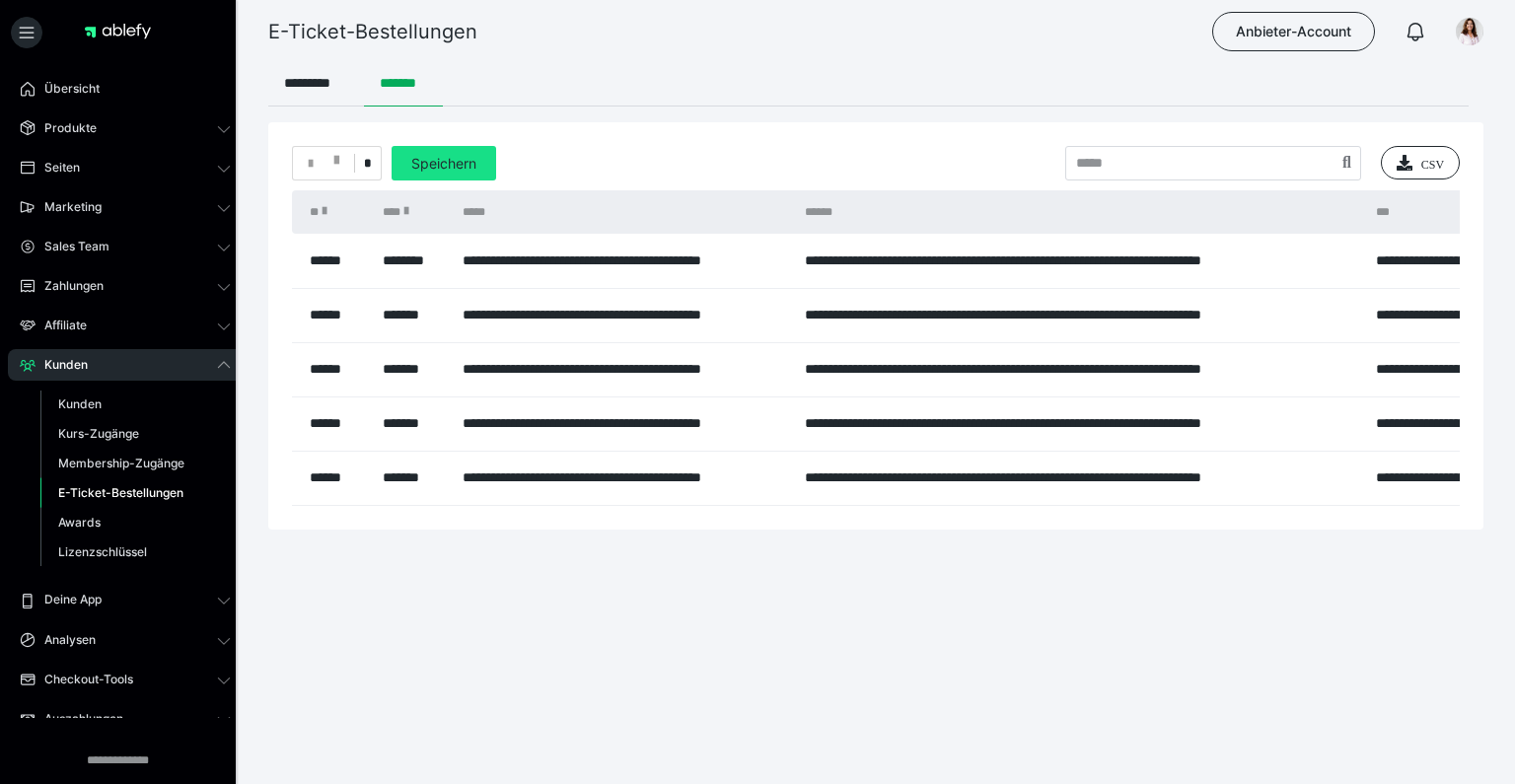 scroll, scrollTop: 0, scrollLeft: 0, axis: both 